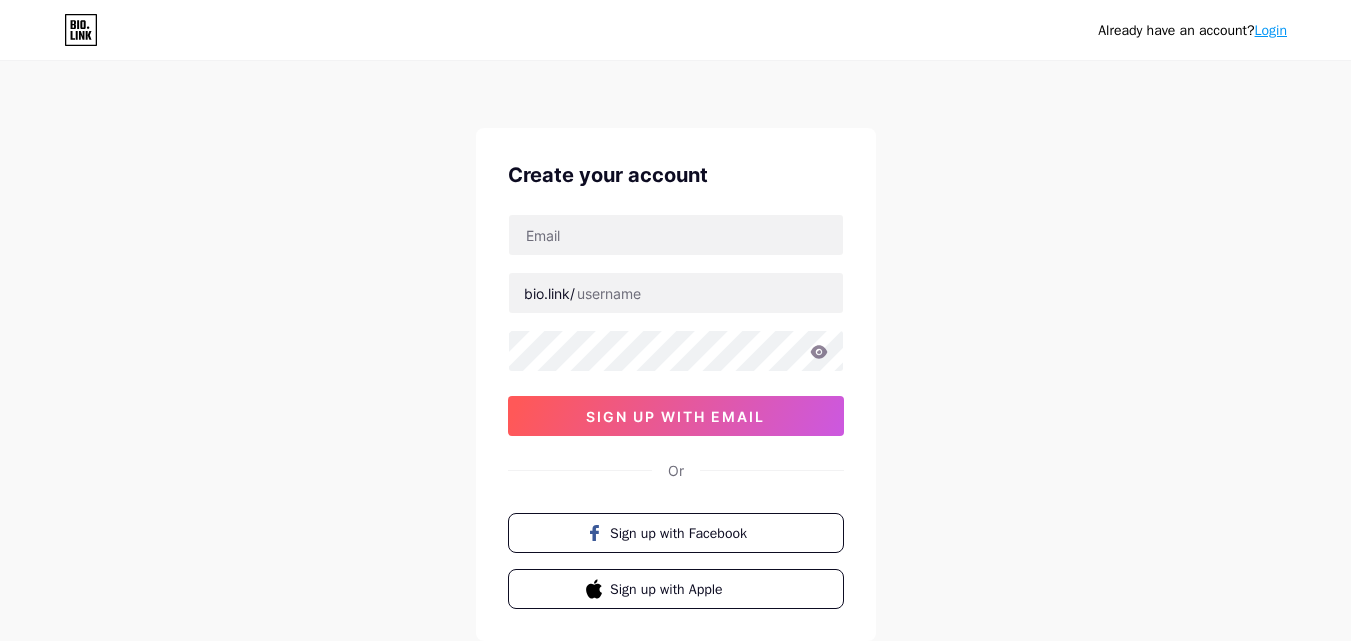 scroll, scrollTop: 0, scrollLeft: 0, axis: both 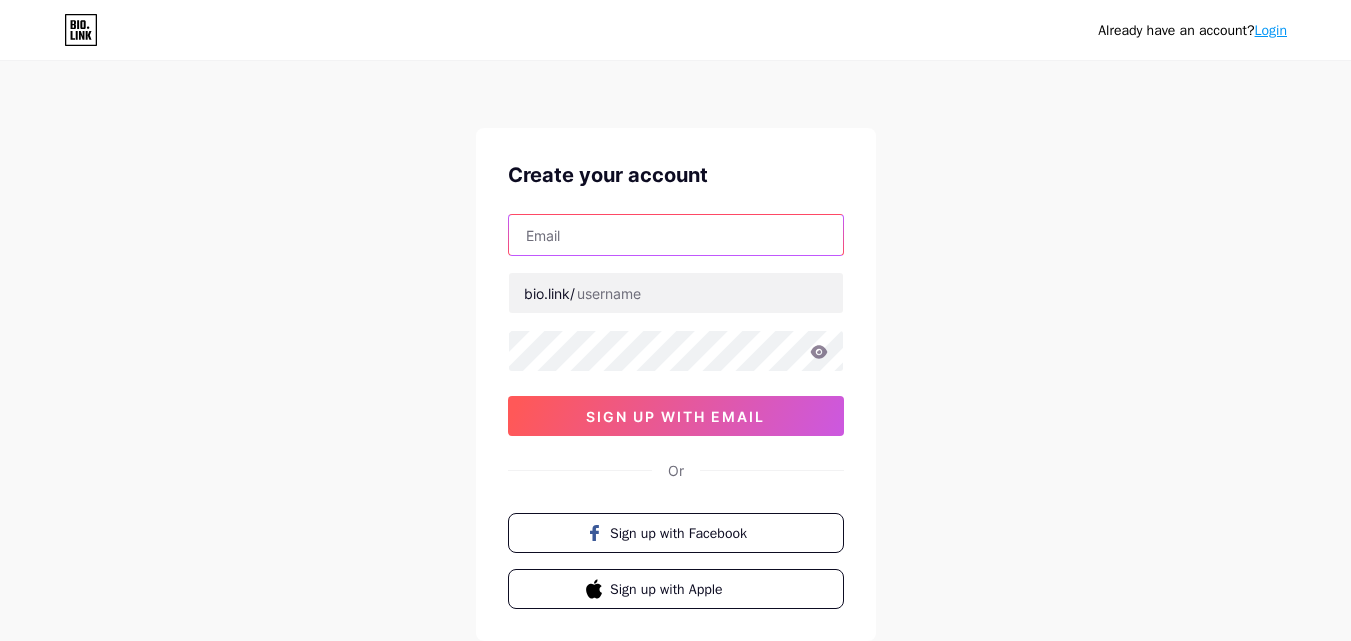 click at bounding box center (676, 235) 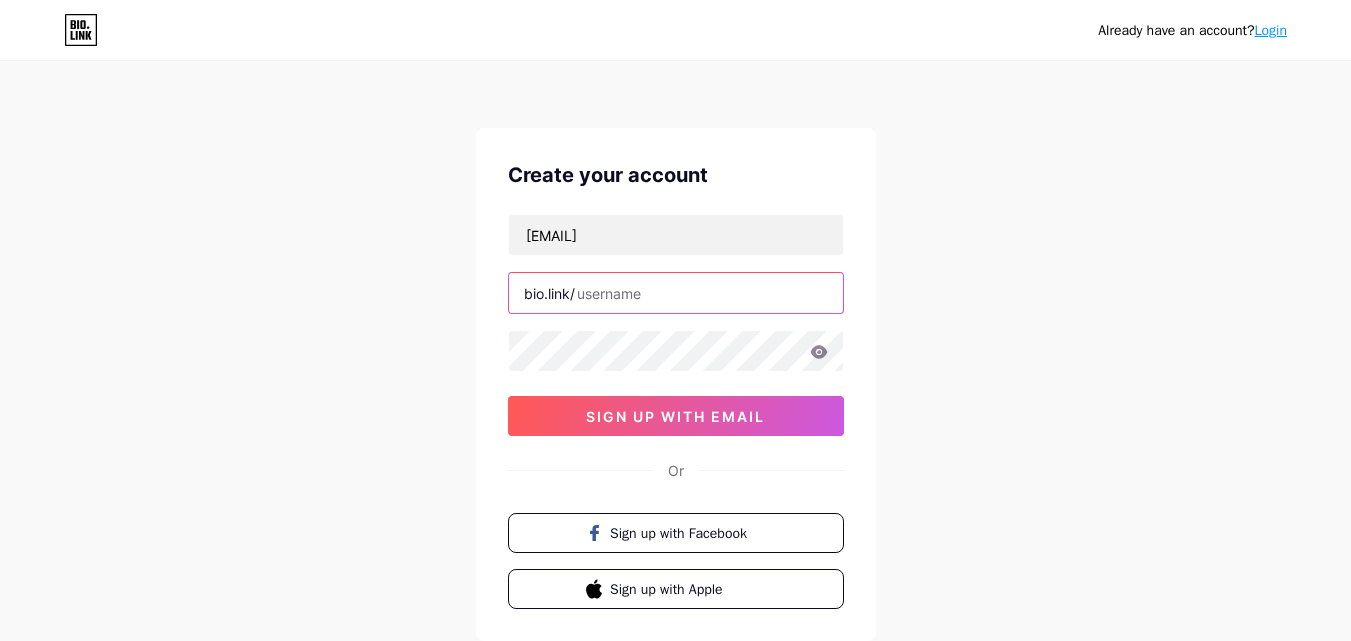 click at bounding box center [676, 293] 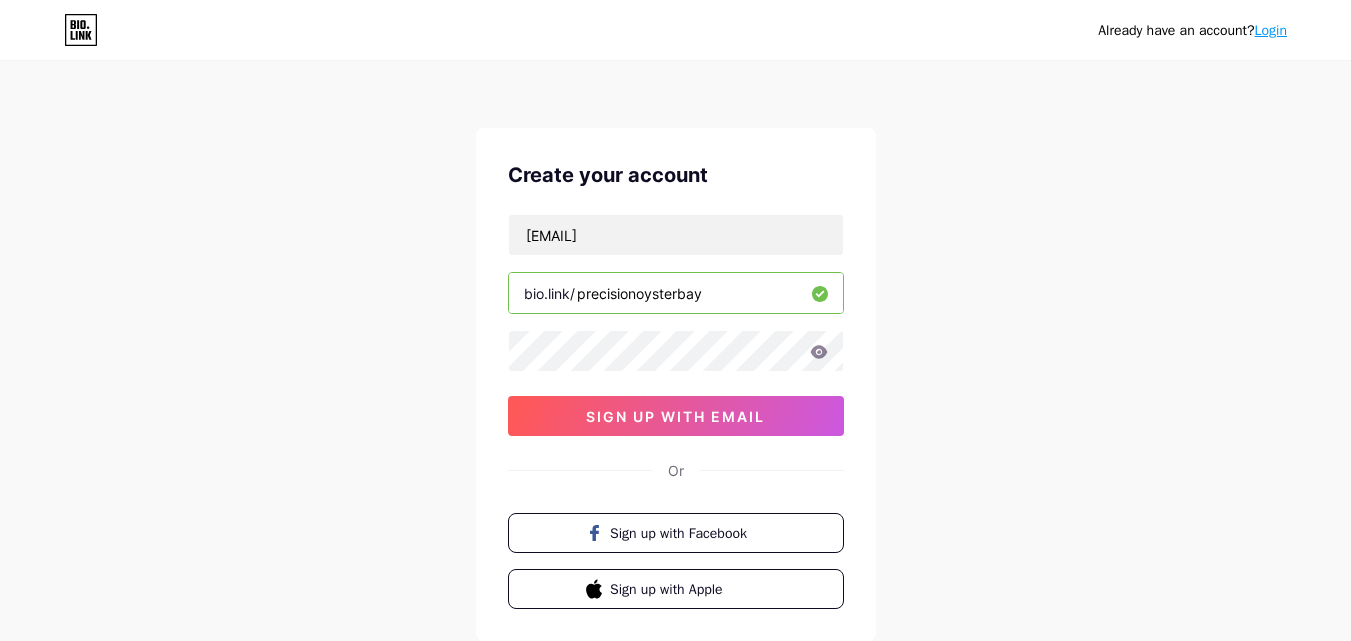 type on "precisionoysterbay" 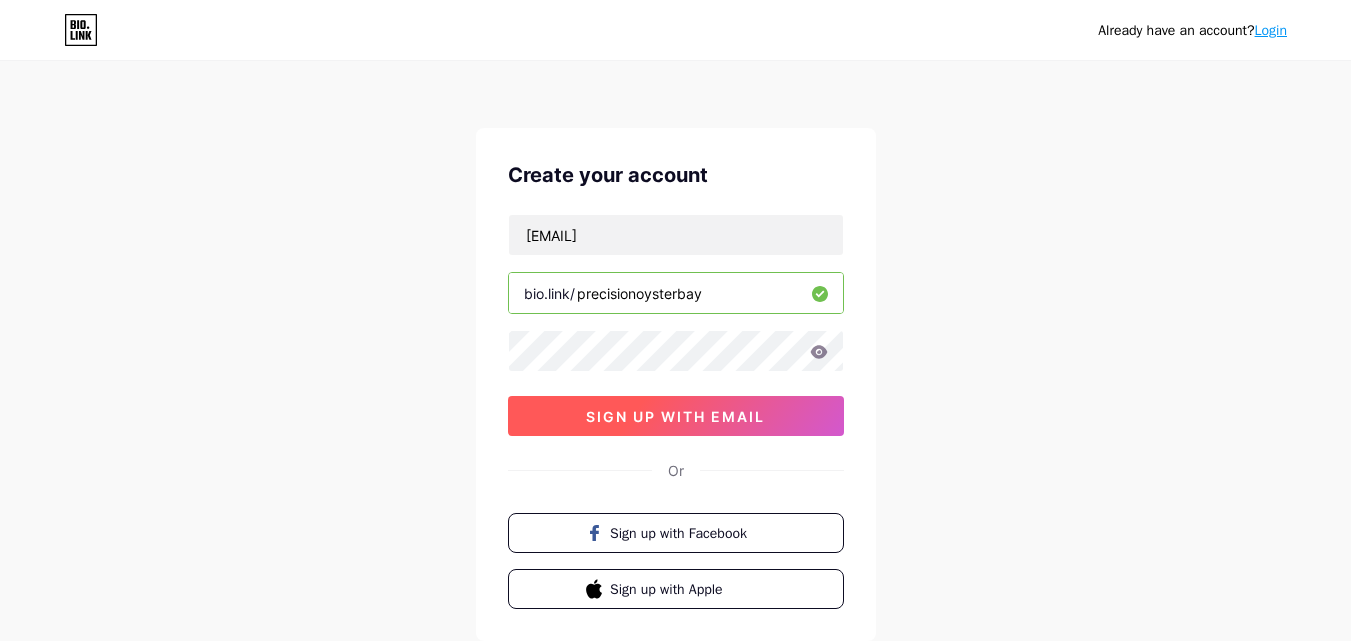click on "sign up with email" at bounding box center (675, 416) 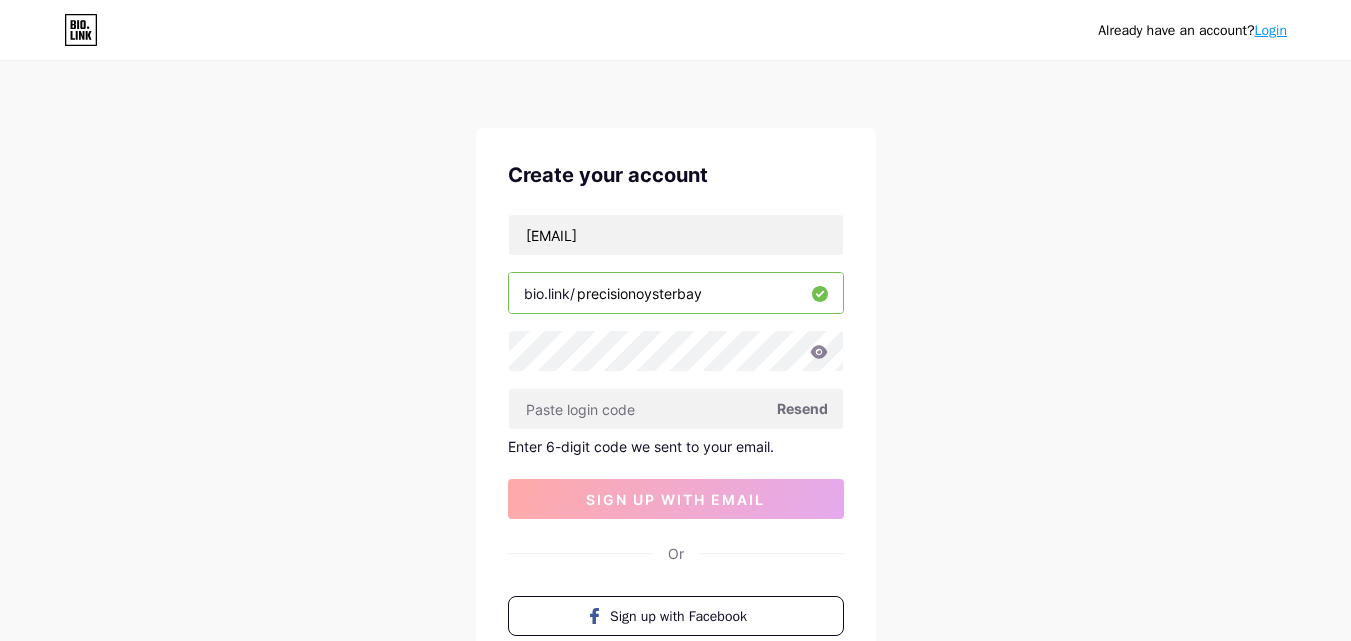 click on "Resend" at bounding box center [802, 408] 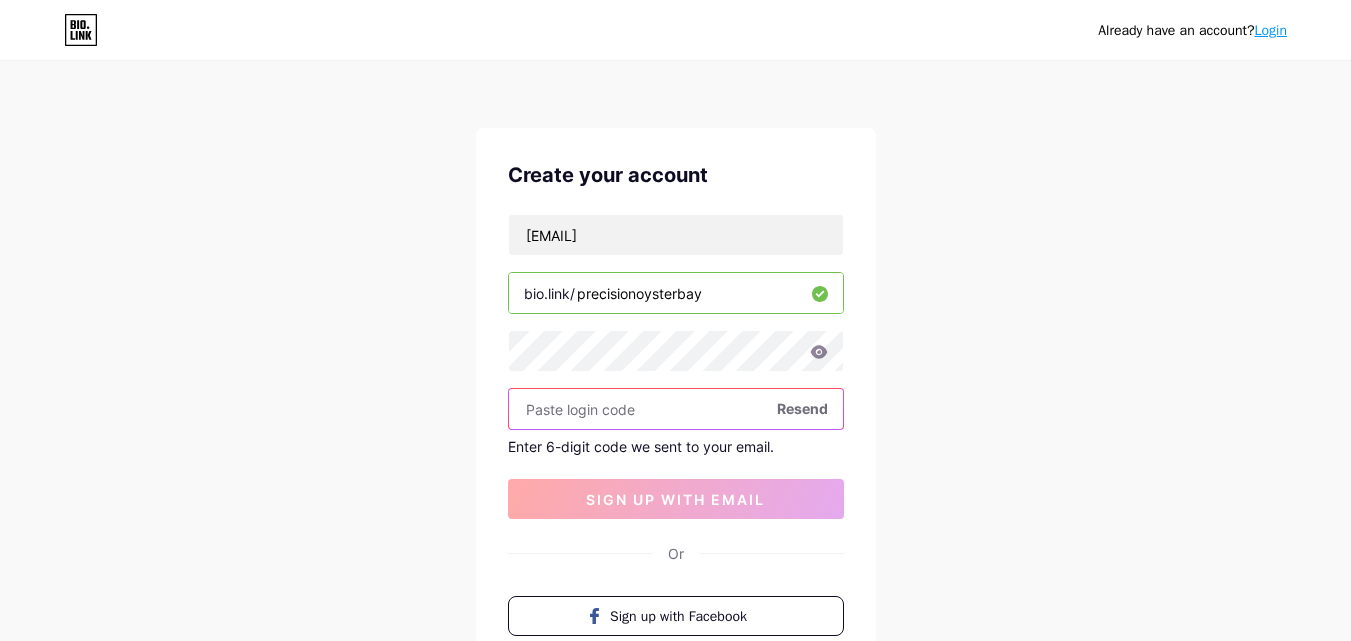 paste on "[NUMBER]" 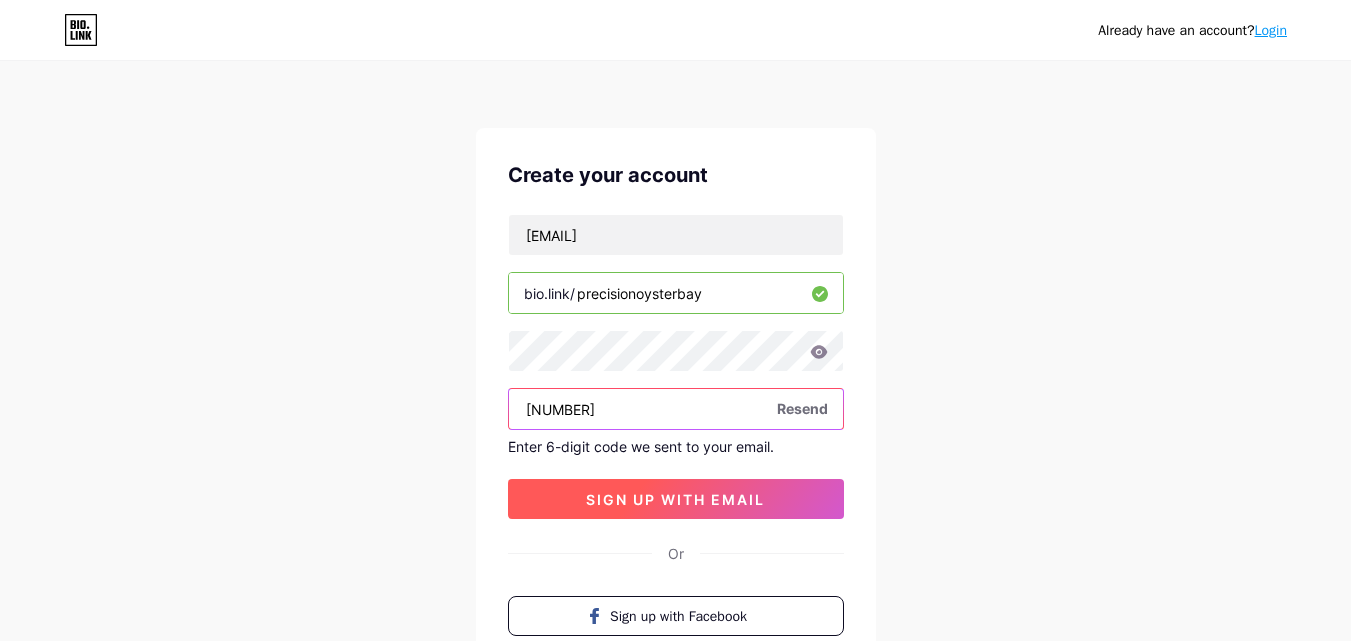 type on "[NUMBER]" 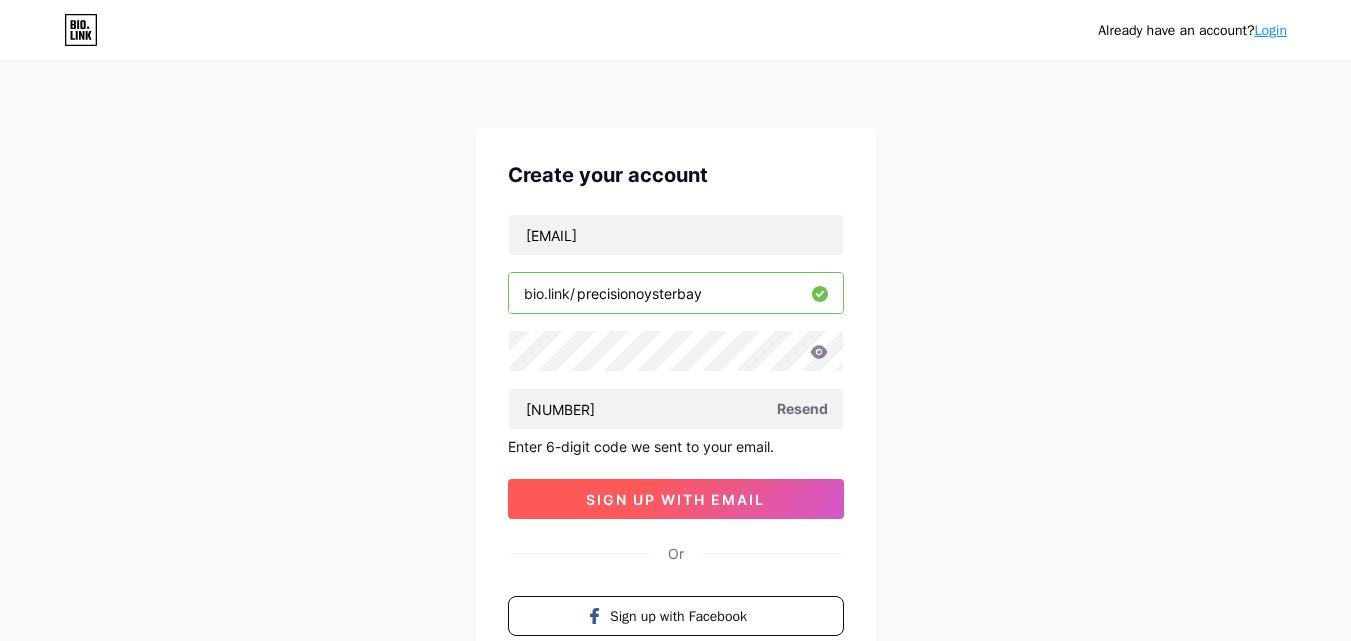 click on "sign up with email" at bounding box center [676, 499] 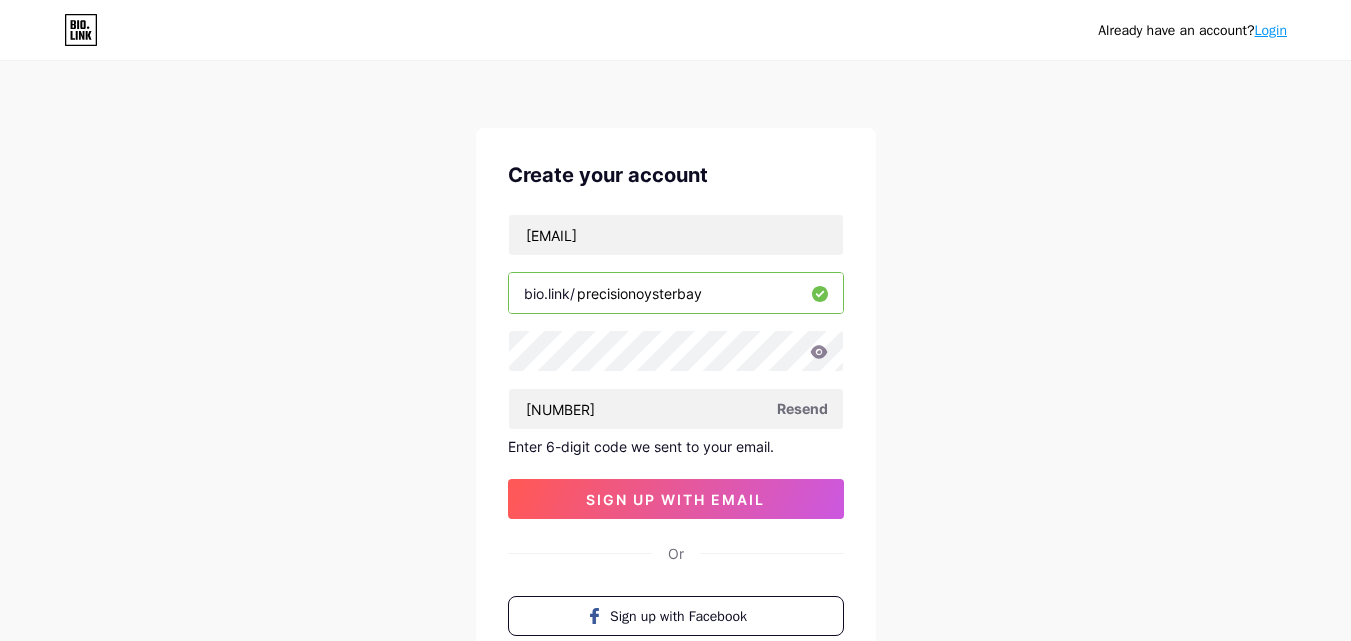 click on "Resend" at bounding box center (802, 408) 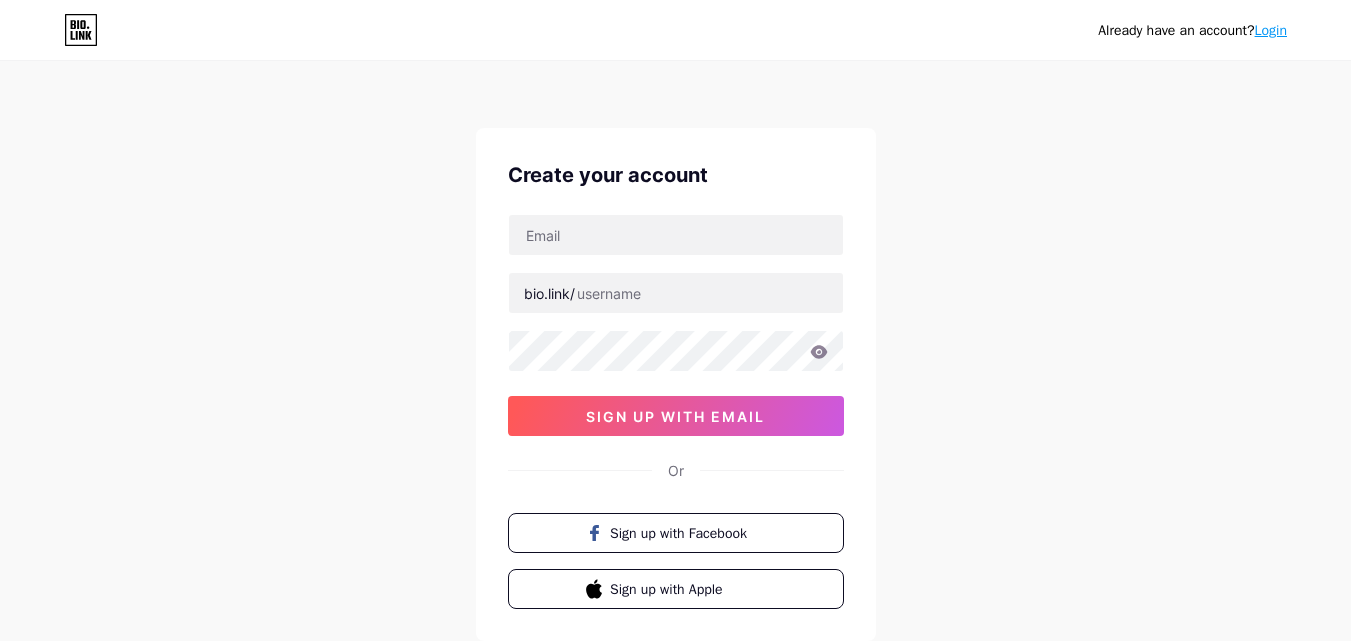 scroll, scrollTop: 0, scrollLeft: 0, axis: both 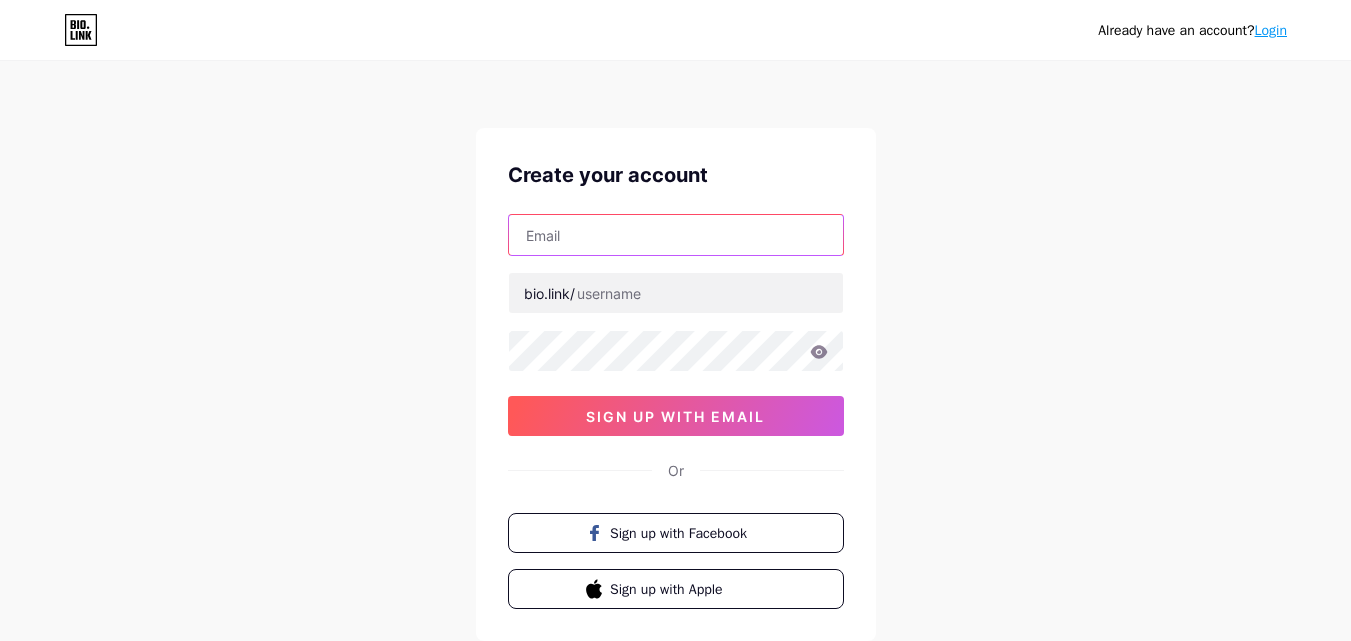 click at bounding box center (676, 235) 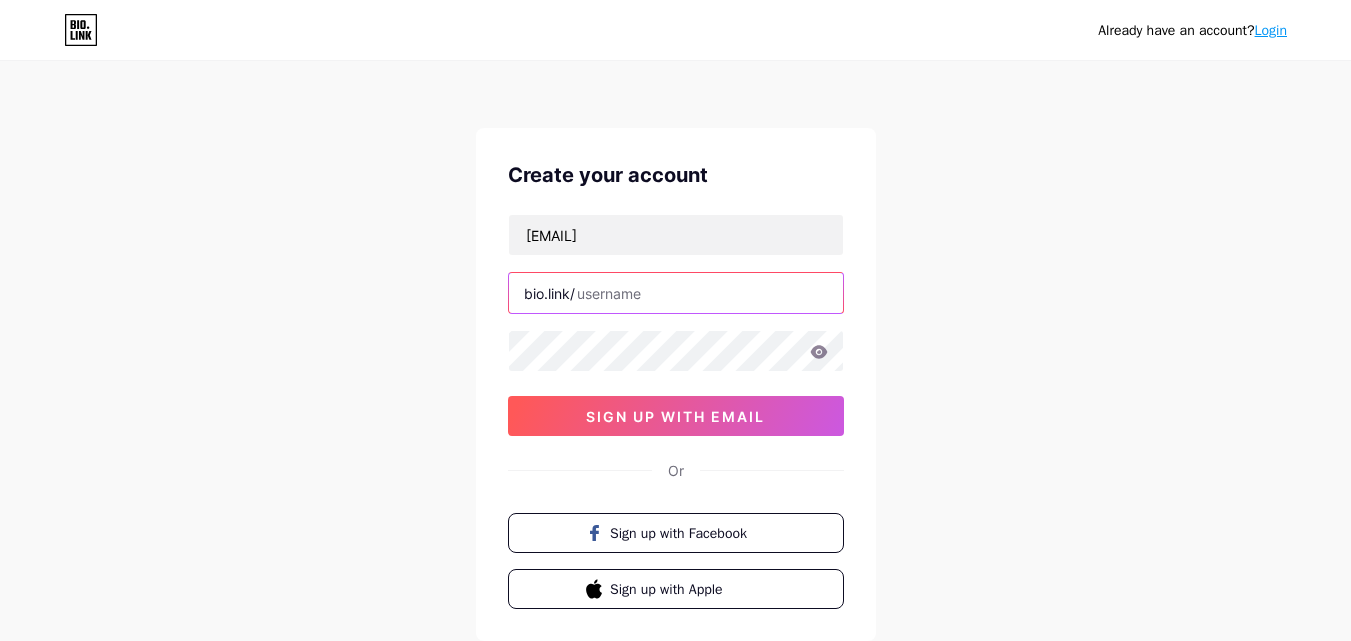 click at bounding box center (676, 293) 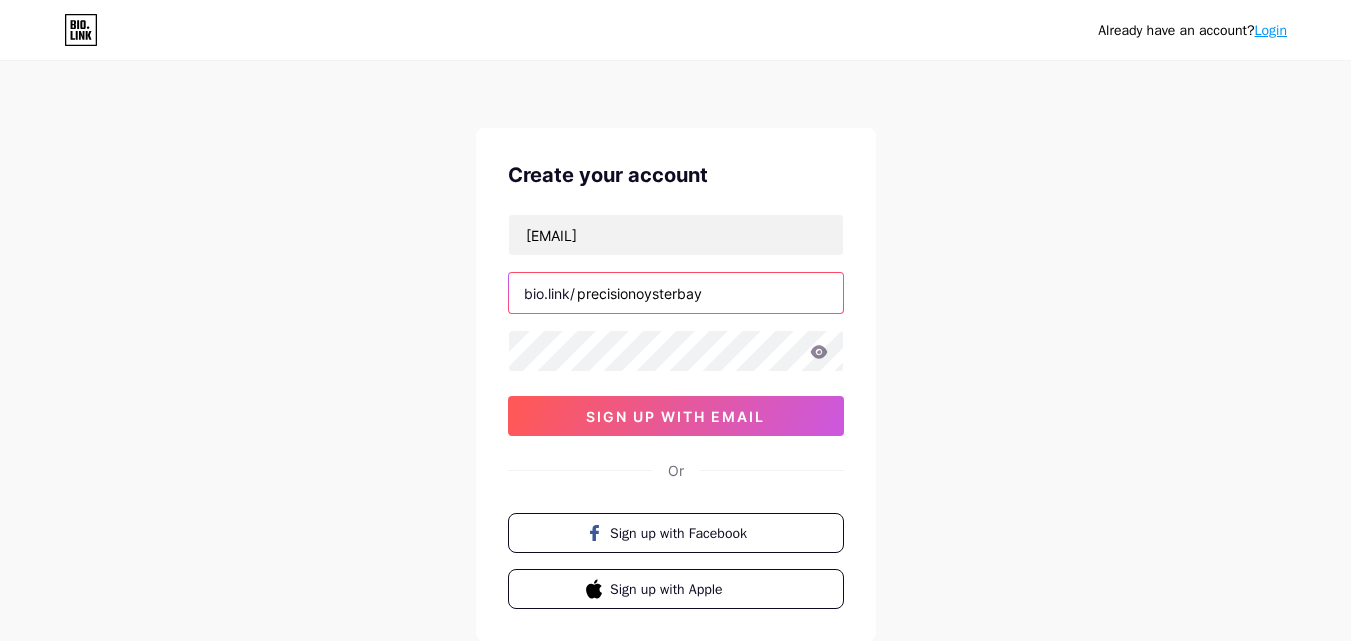 type on "precisionoysterbay" 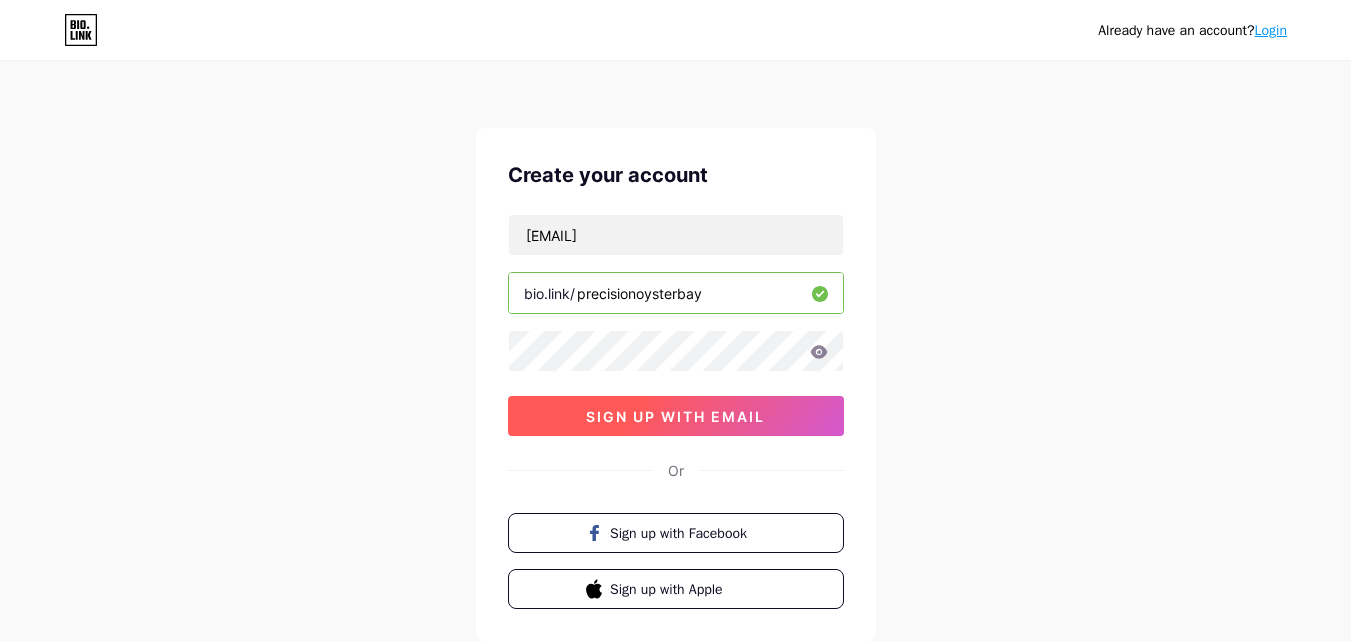 click on "sign up with email" at bounding box center (675, 416) 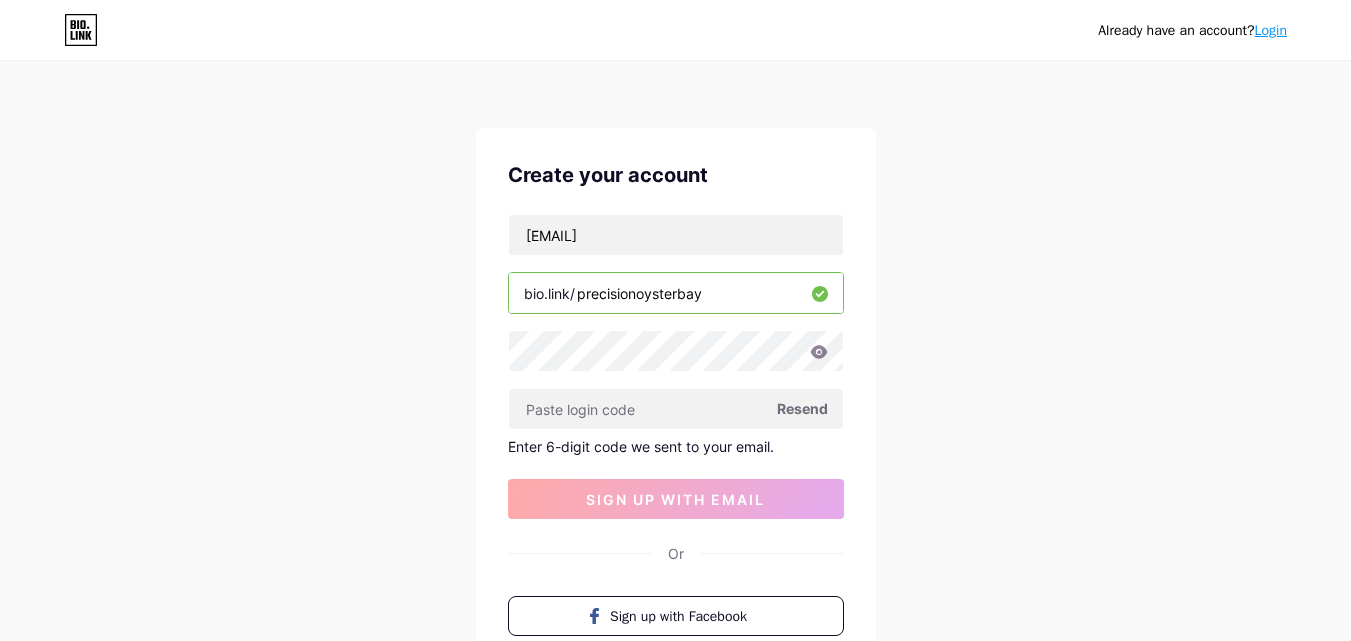 click on "Resend" at bounding box center (802, 408) 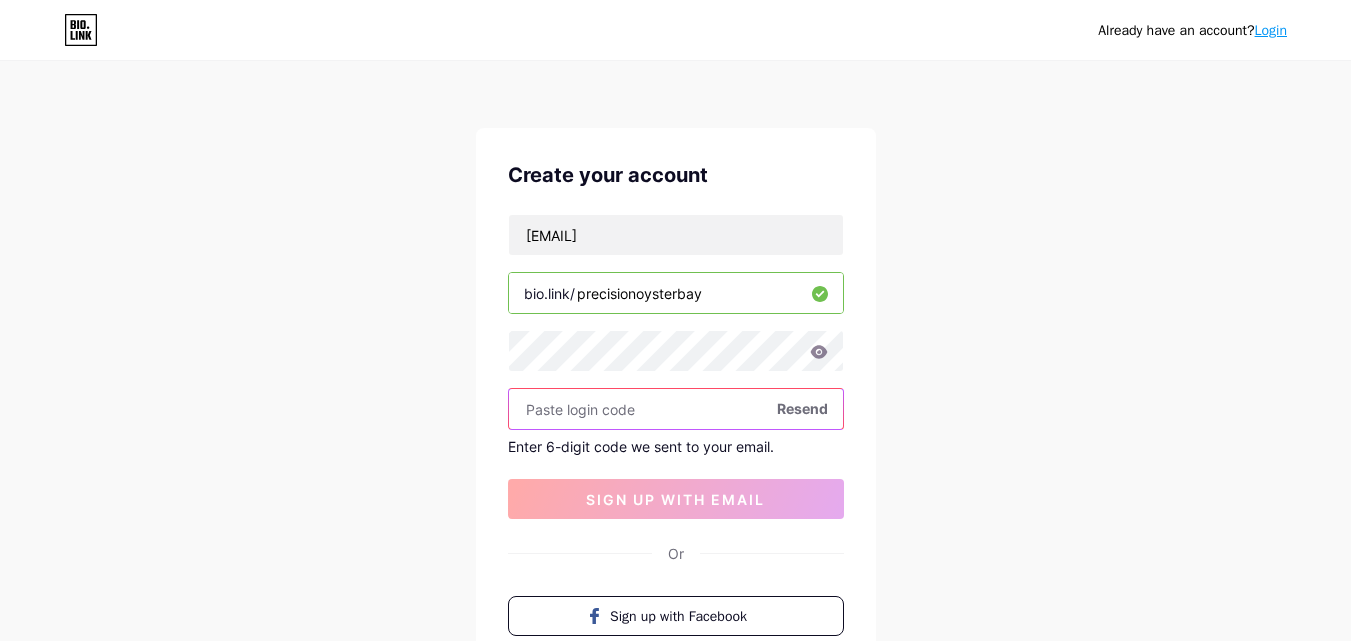 paste on "329845" 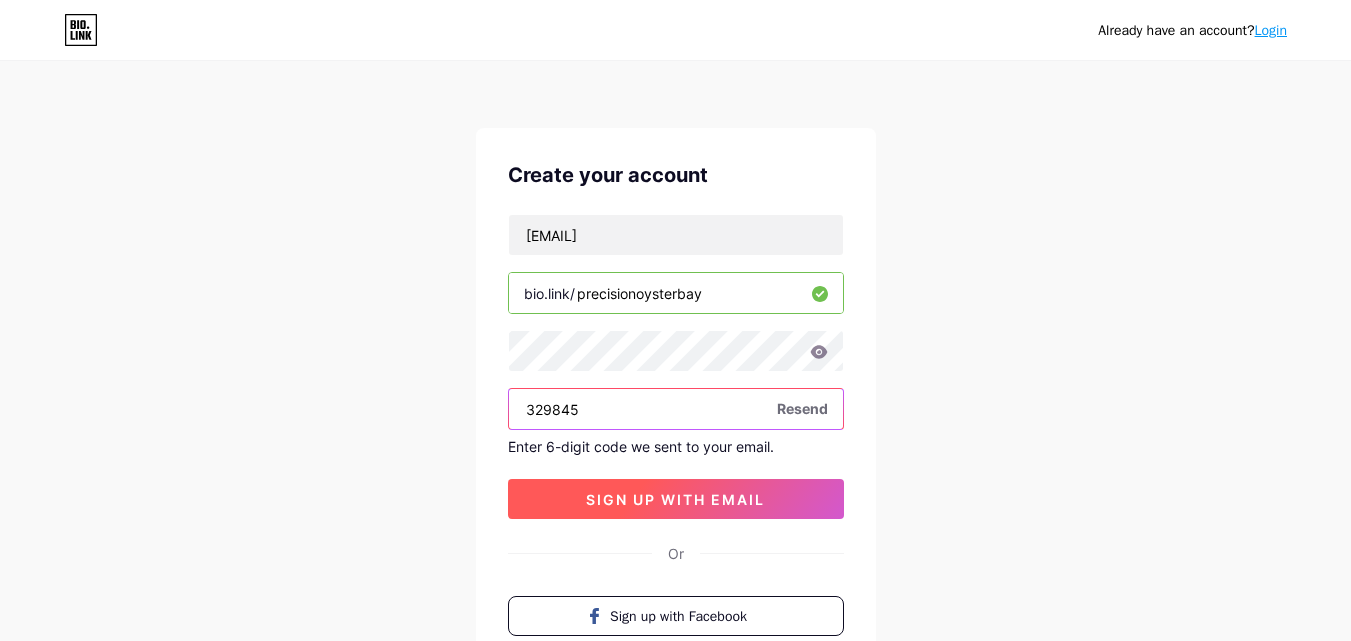 type on "329845" 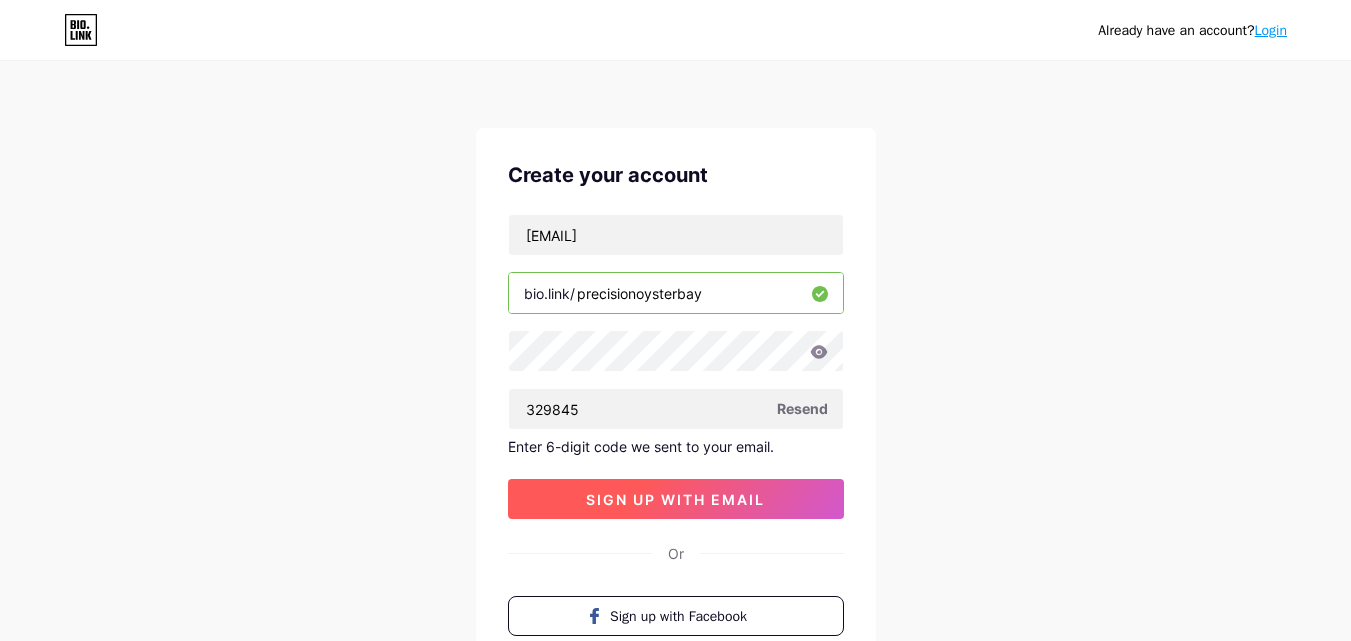 click on "sign up with email" at bounding box center [676, 499] 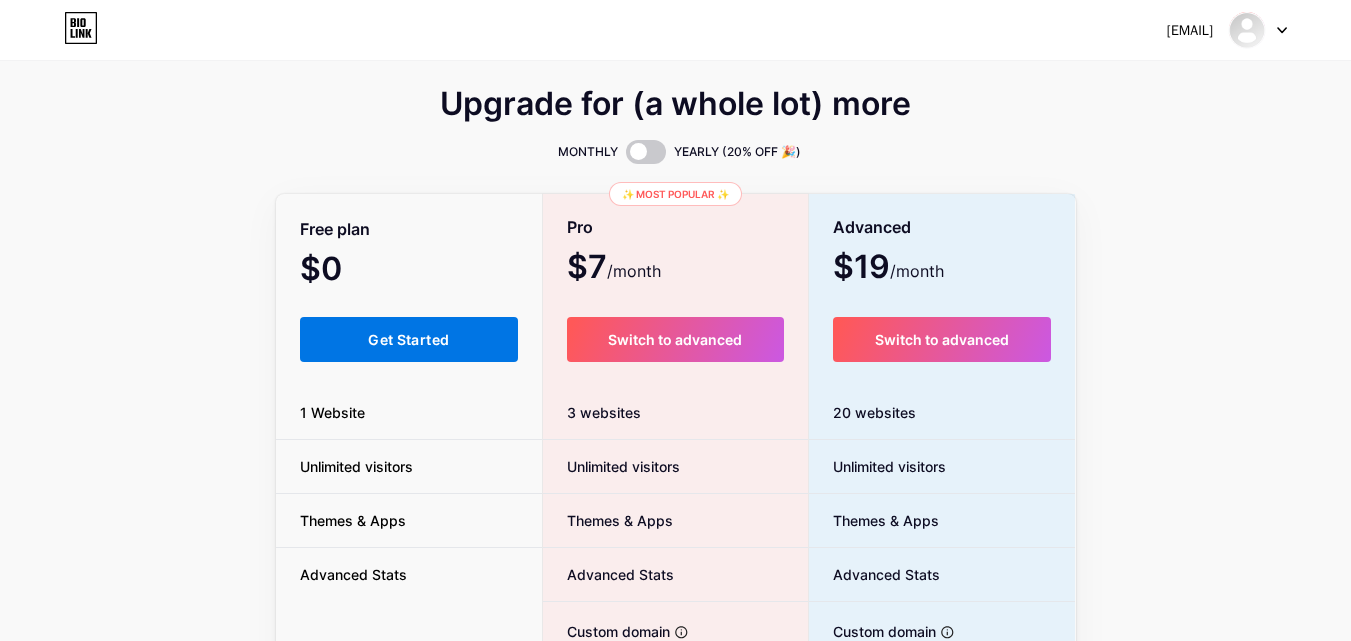 click on "Get Started" at bounding box center [409, 339] 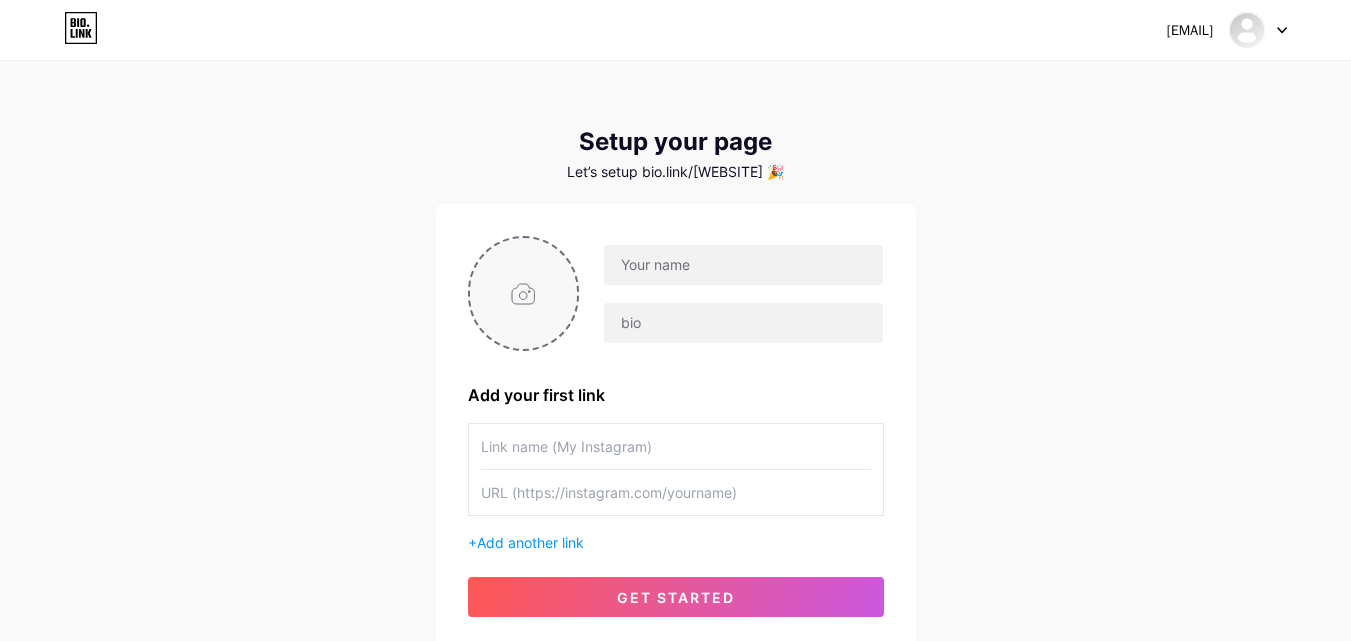 click at bounding box center [524, 293] 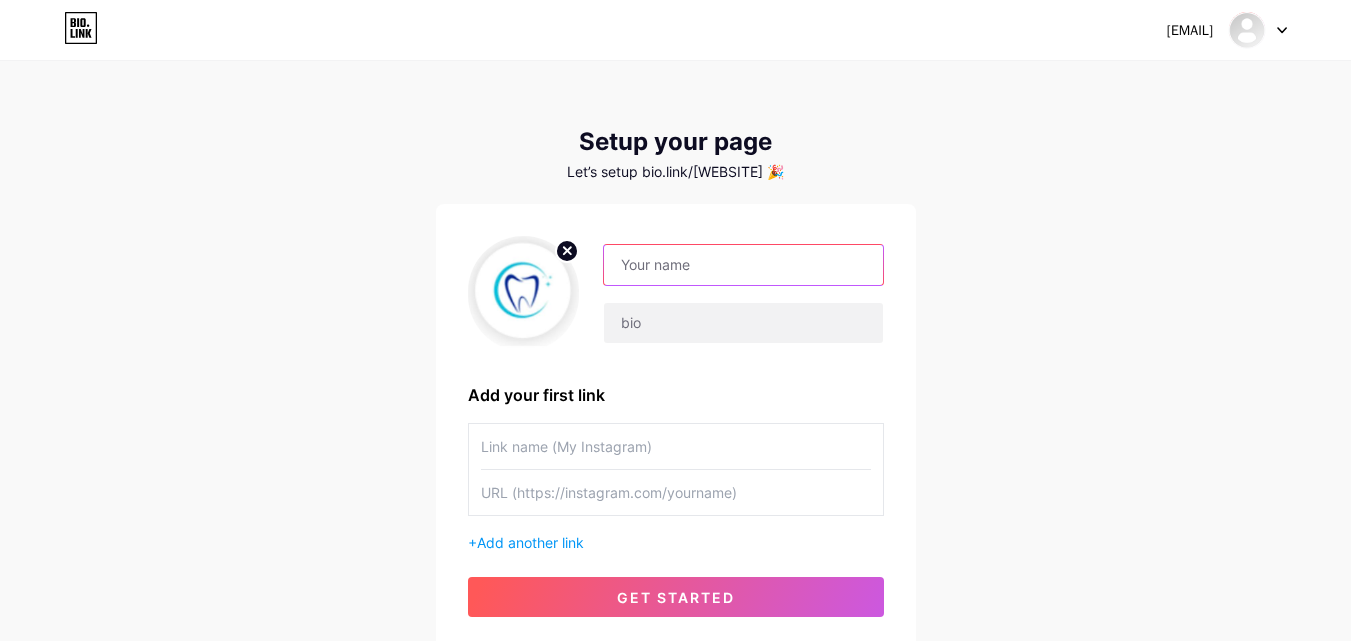 click at bounding box center (743, 265) 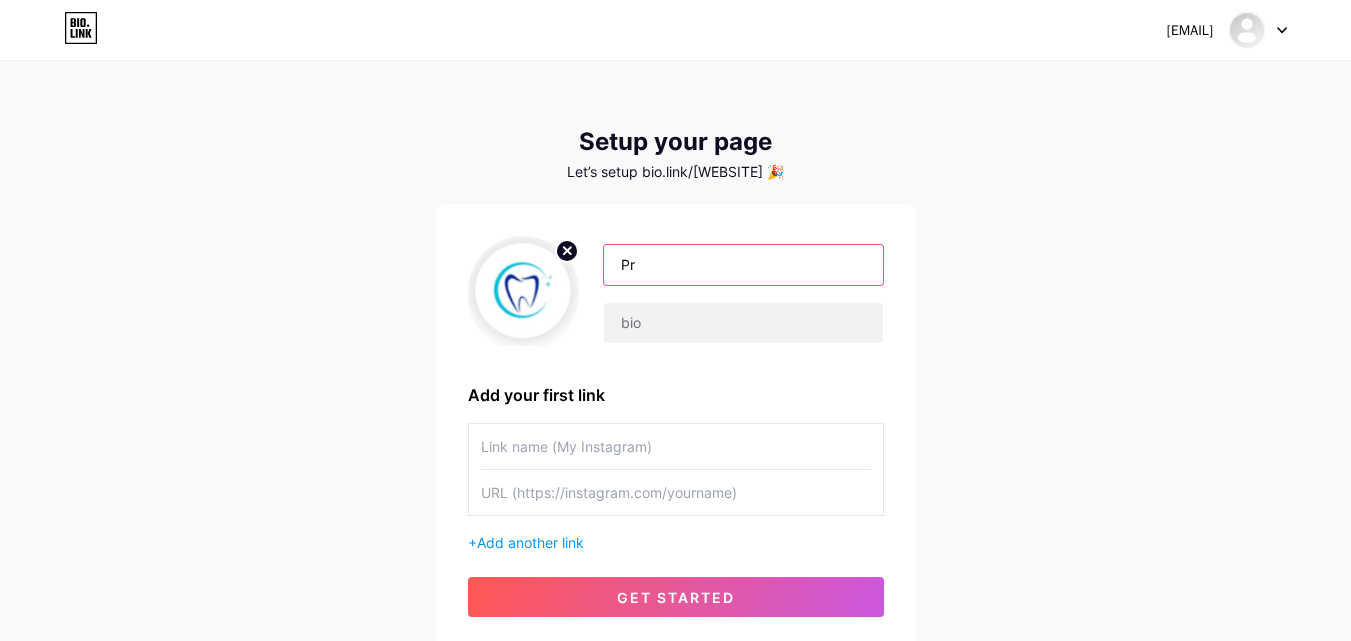type on "P" 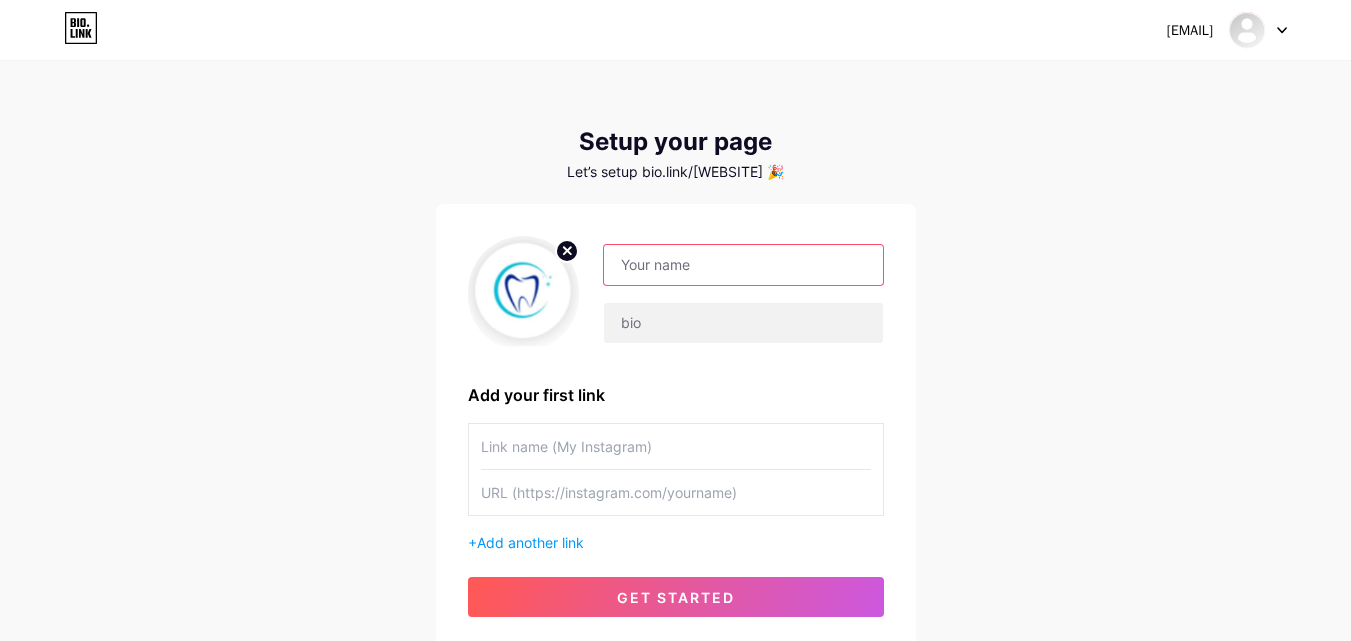paste on "Precision [CITY] Family Dental & Specialty" 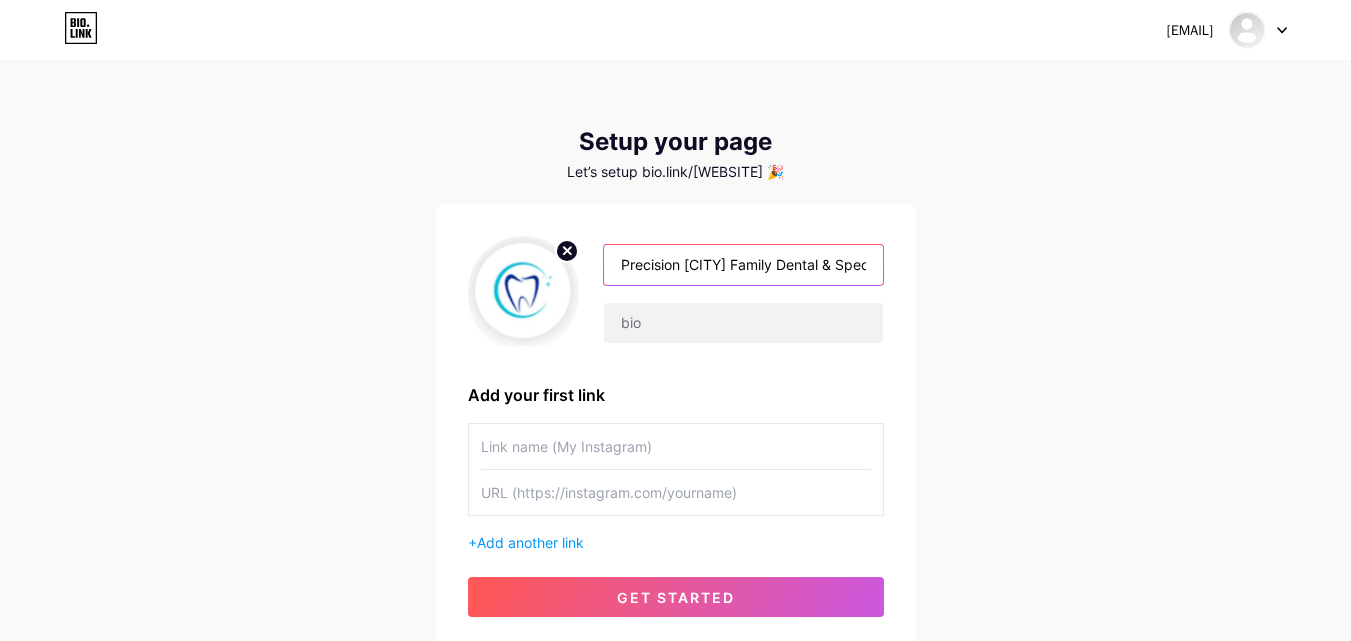 scroll, scrollTop: 0, scrollLeft: 64, axis: horizontal 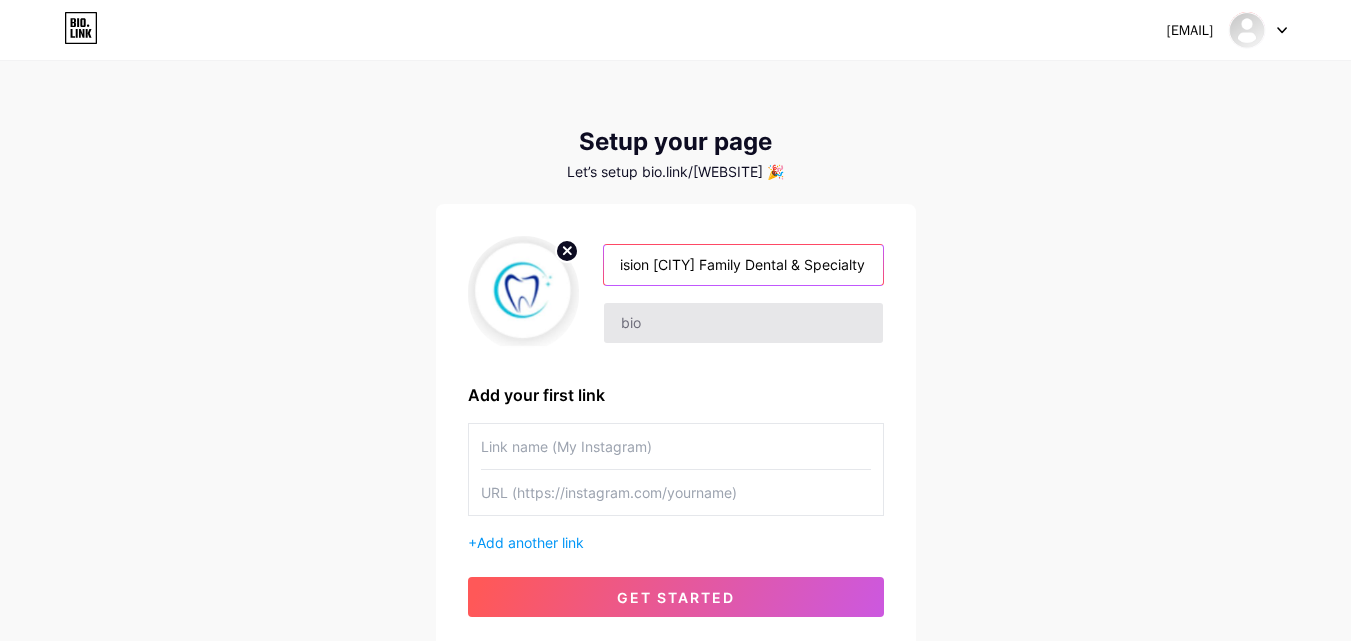 type on "Precision [CITY] Family Dental & Specialty" 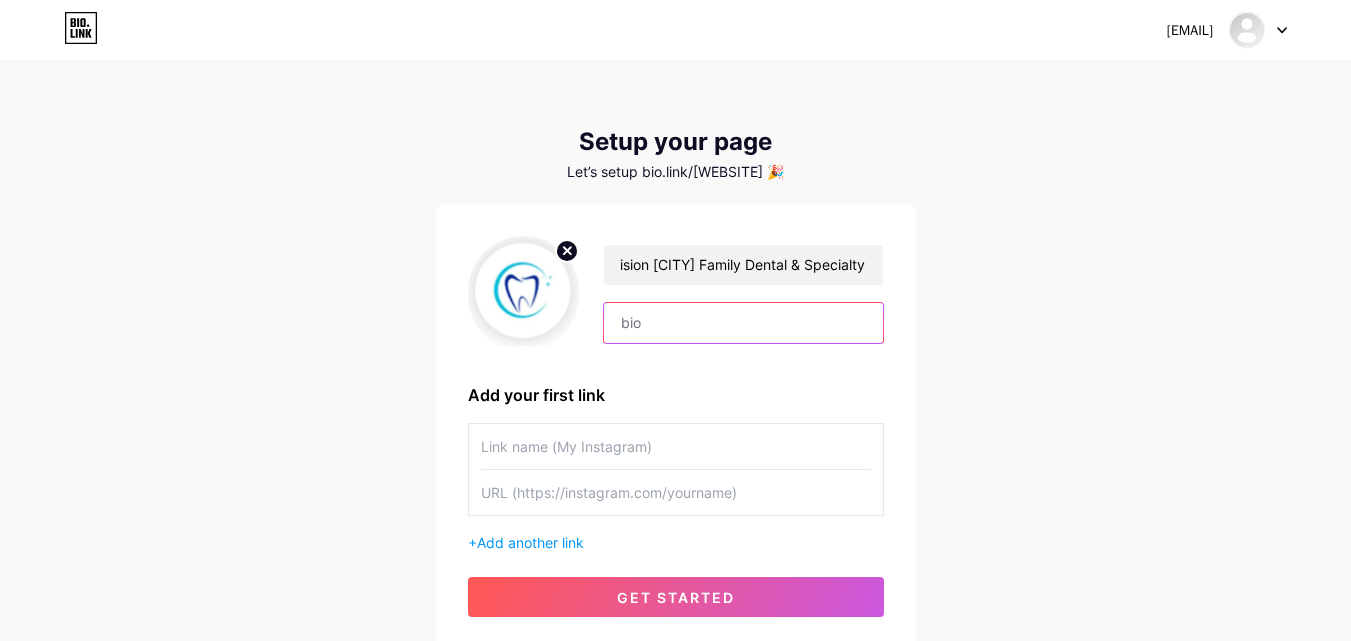 scroll, scrollTop: 0, scrollLeft: 0, axis: both 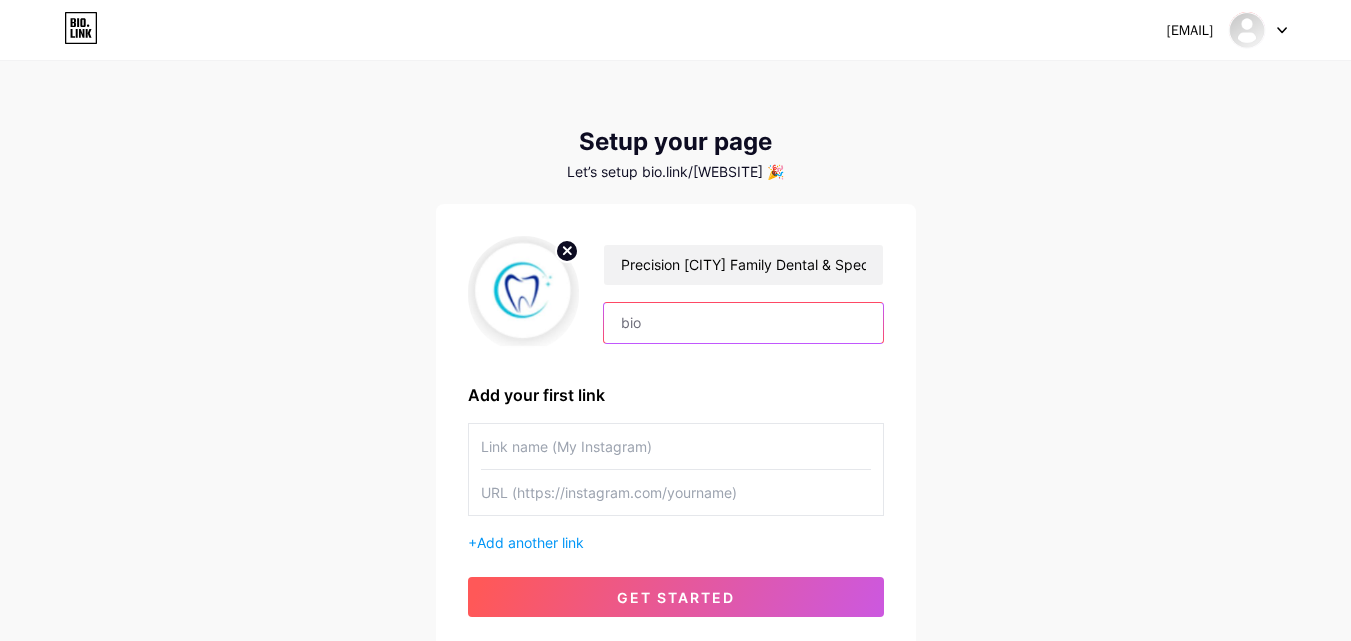 click at bounding box center (743, 323) 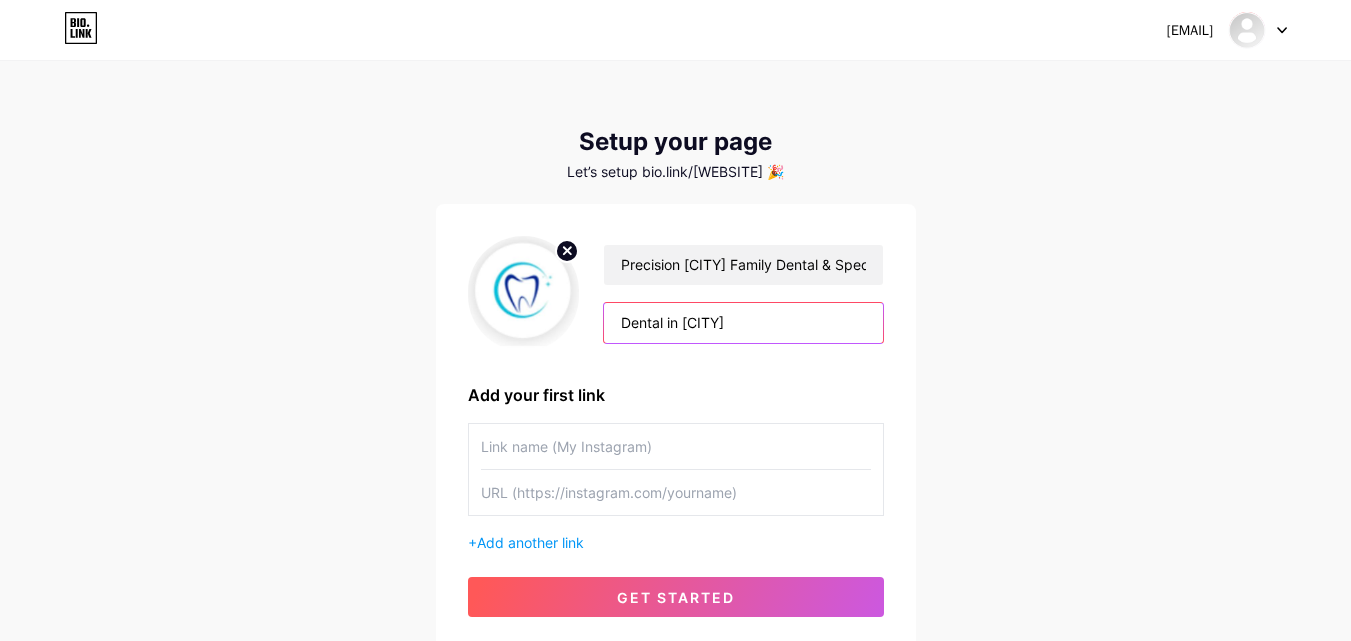 type on "Dental in [CITY]" 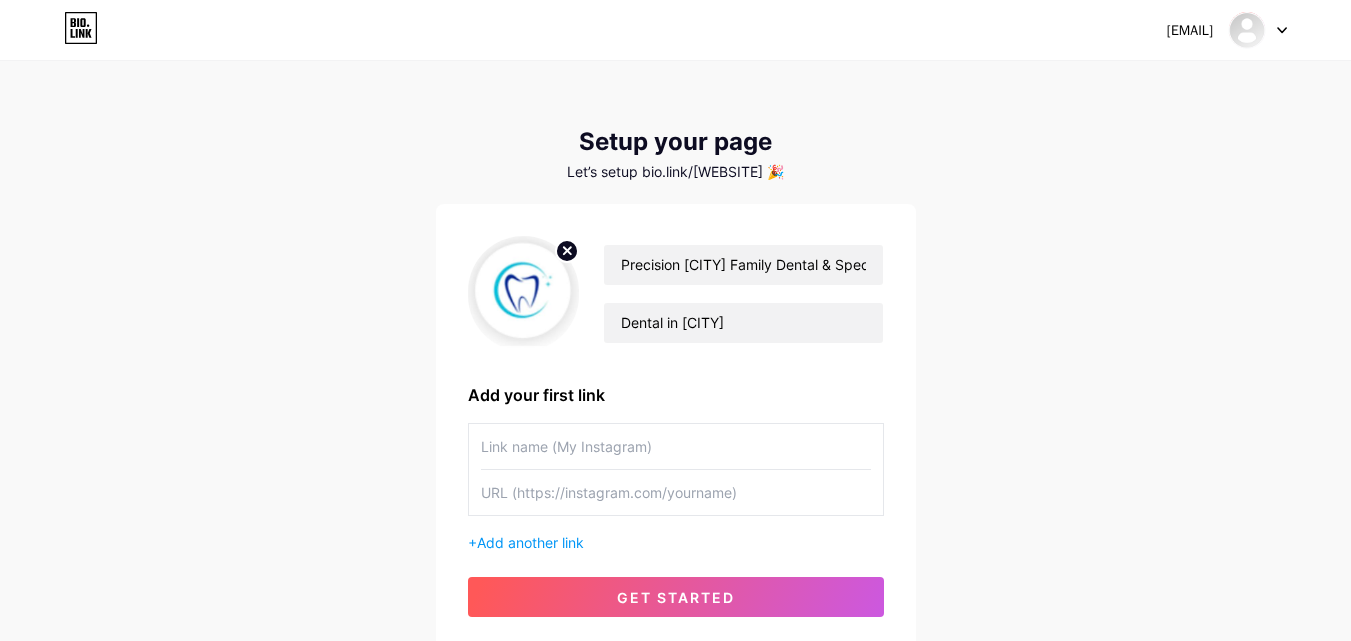click at bounding box center [676, 446] 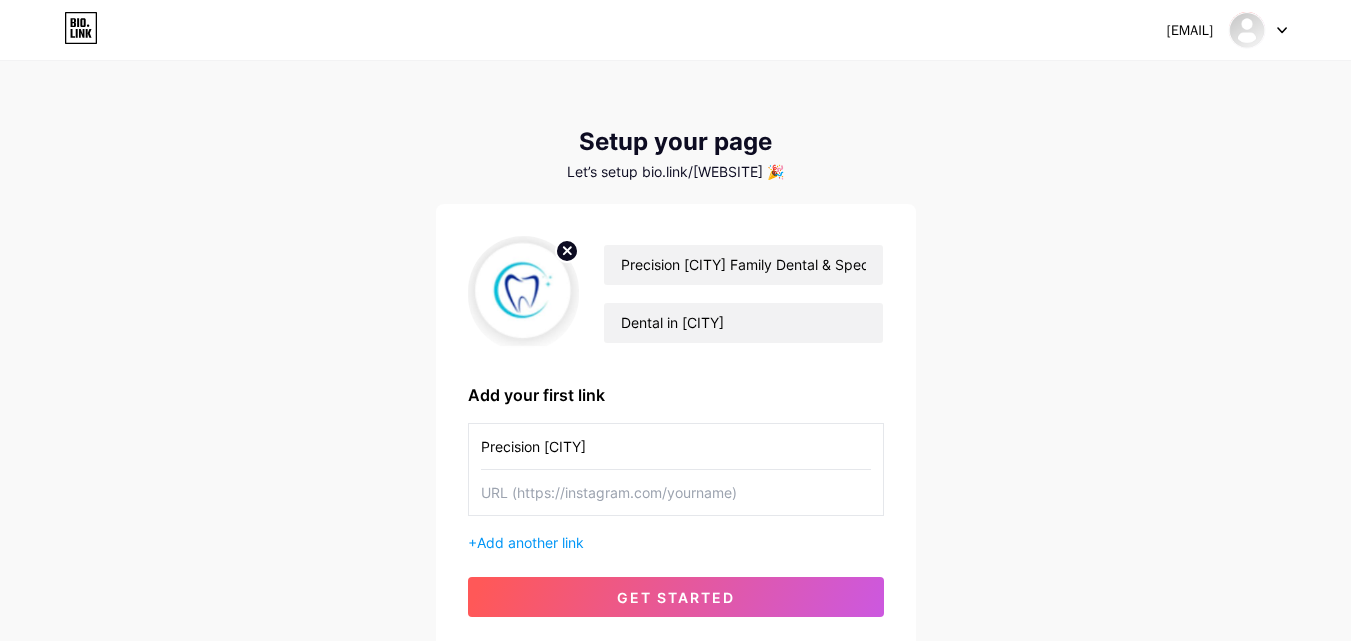 type on "Precision [CITY]" 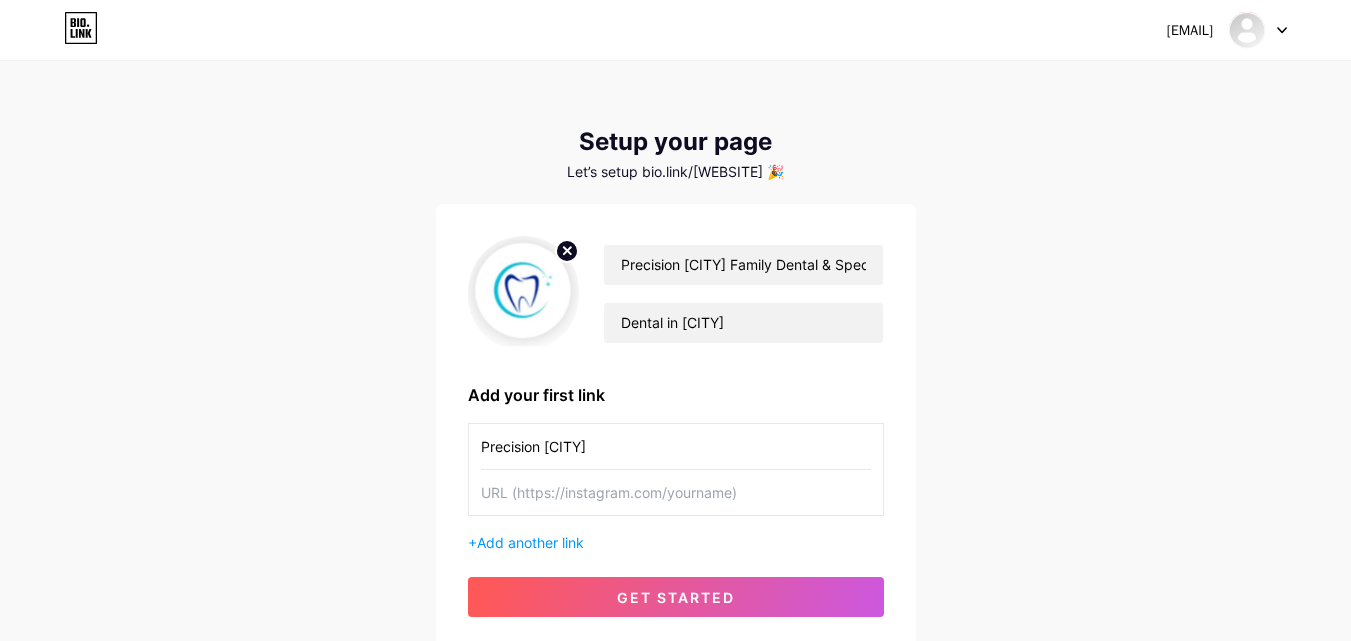 click at bounding box center [676, 492] 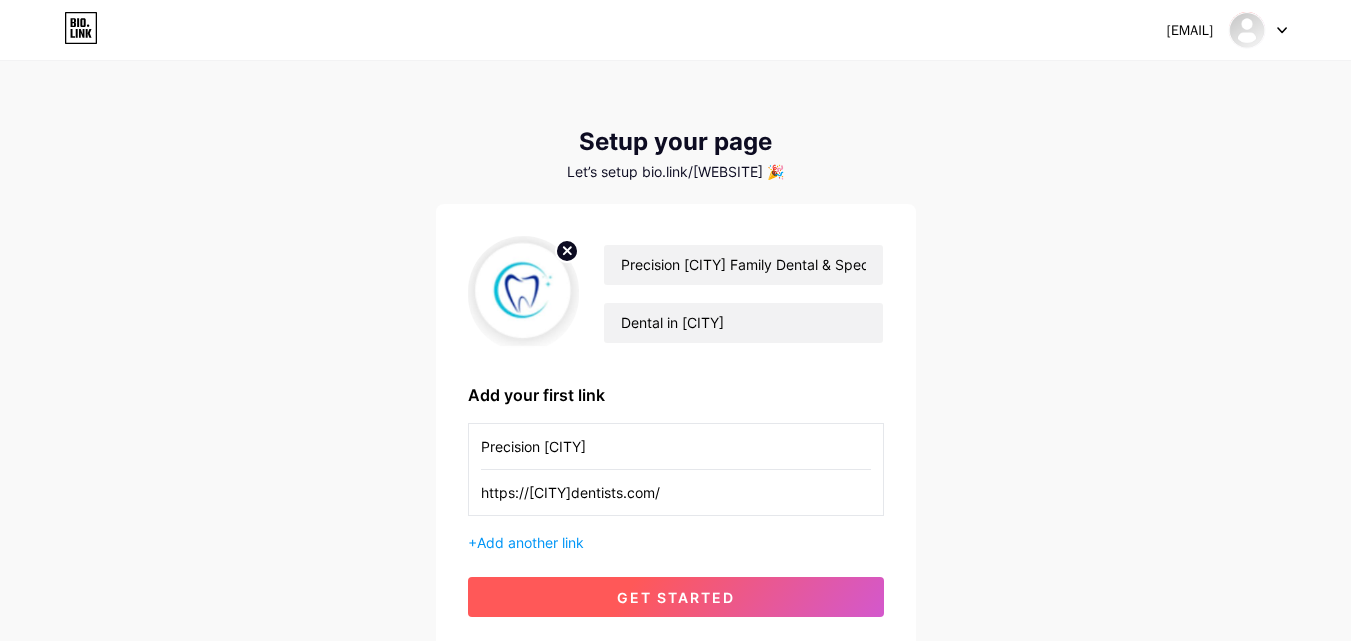 type on "https://[CITY]dentists.com/" 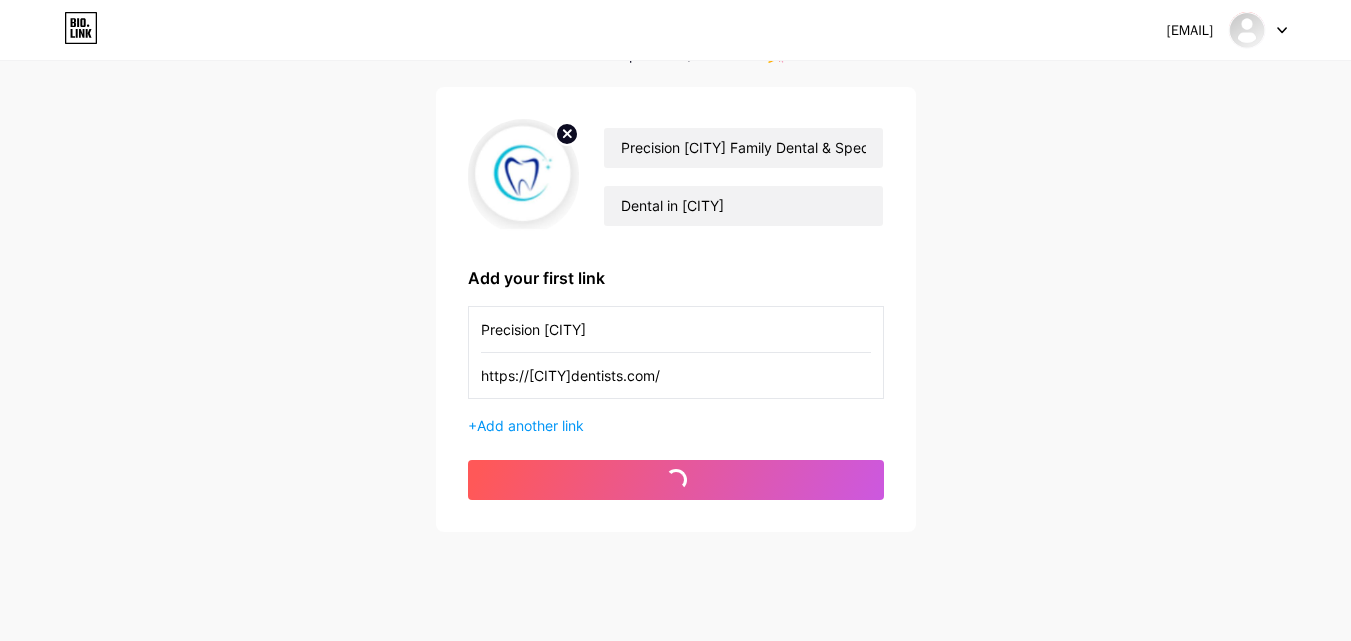 scroll, scrollTop: 152, scrollLeft: 0, axis: vertical 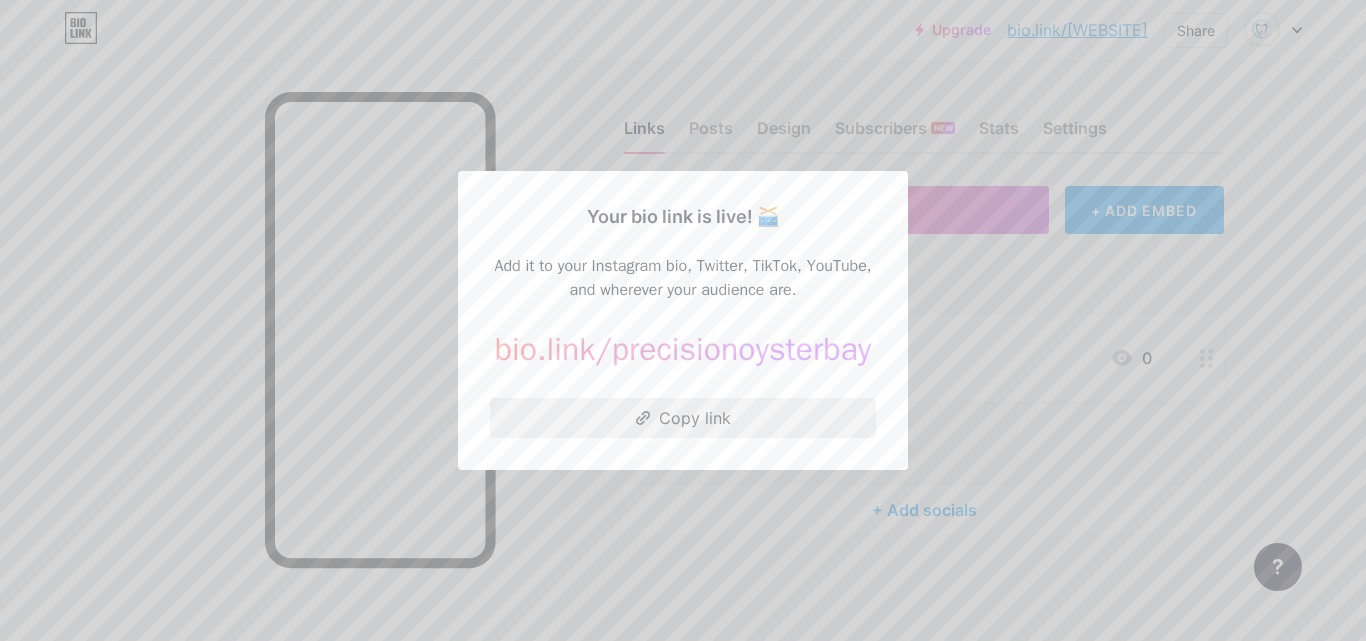 click on "Copy link" at bounding box center [683, 418] 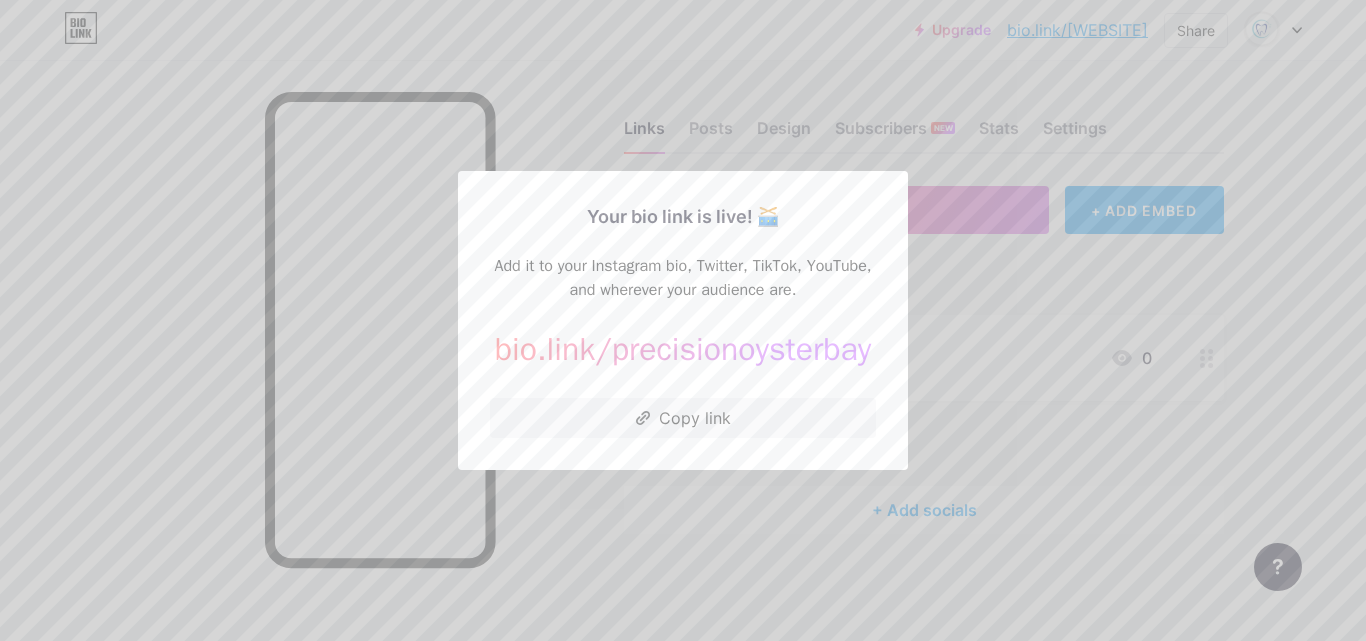 click on "Your bio link is live! 🥁 Add it to your Instagram bio, Twitter, TikTok, YouTube, and wherever your audience are. bio.link/[WEBSITE] https://bio.link/[WEBSITE] Copy link" at bounding box center (683, 320) 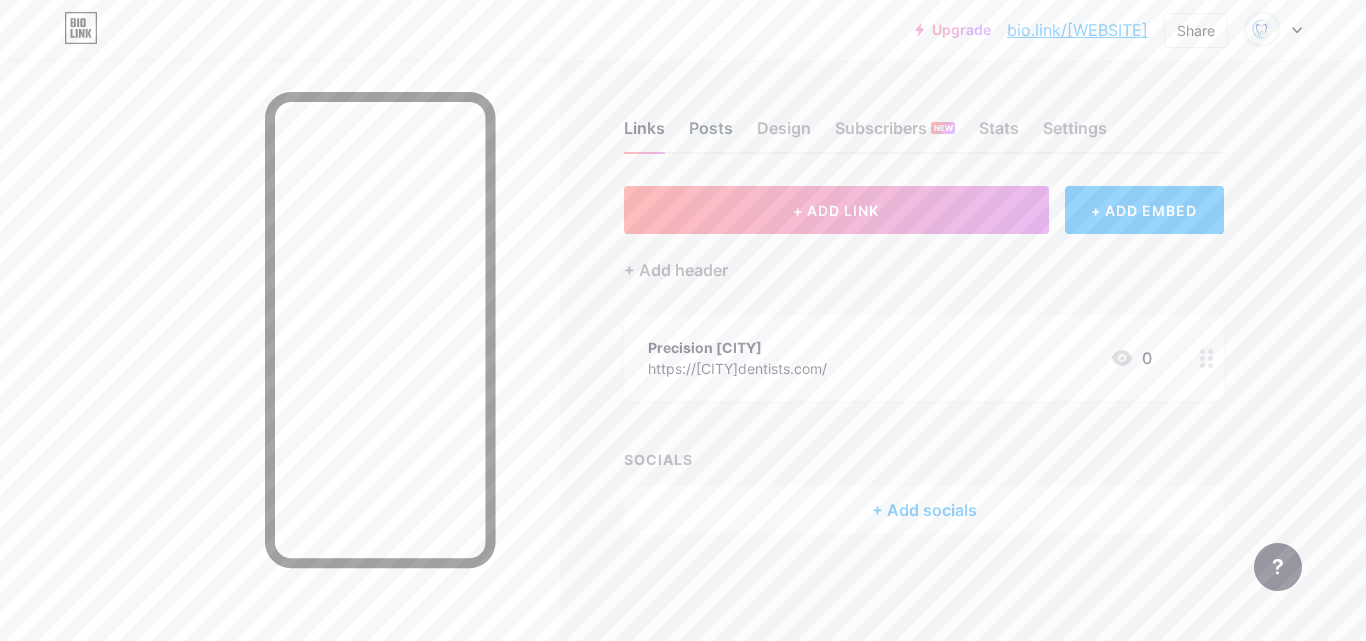 click on "Posts" at bounding box center (711, 134) 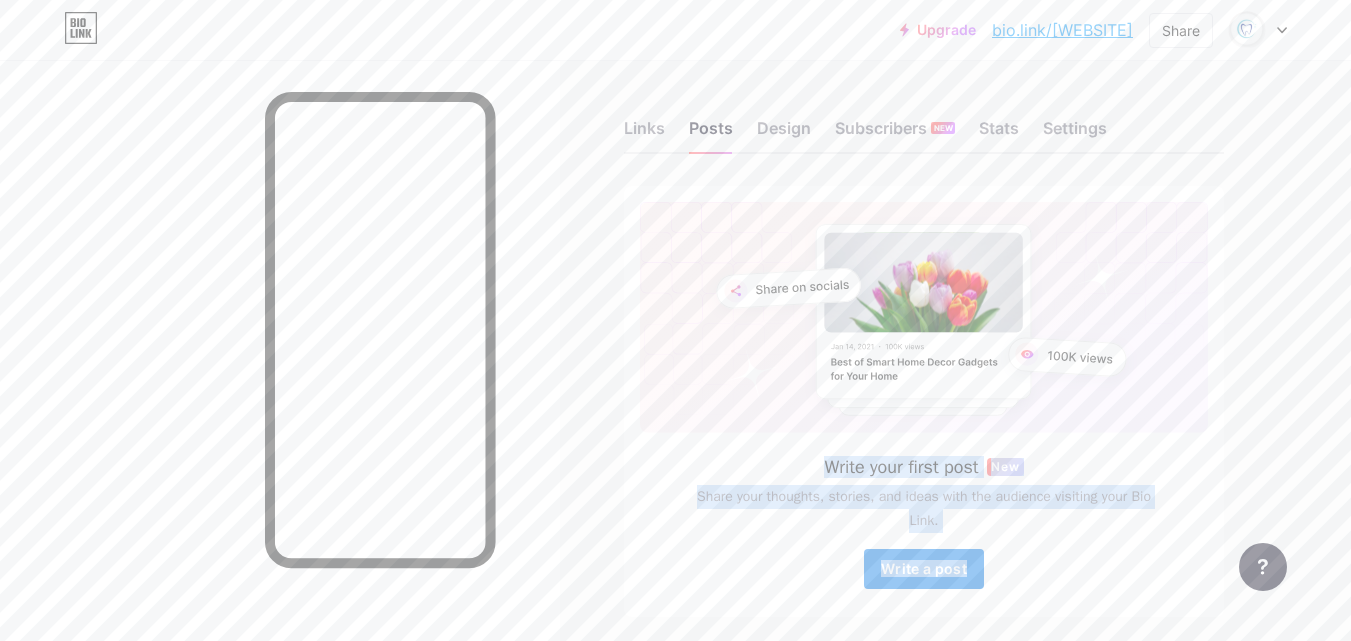 drag, startPoint x: 1348, startPoint y: 269, endPoint x: 969, endPoint y: 563, distance: 479.66342 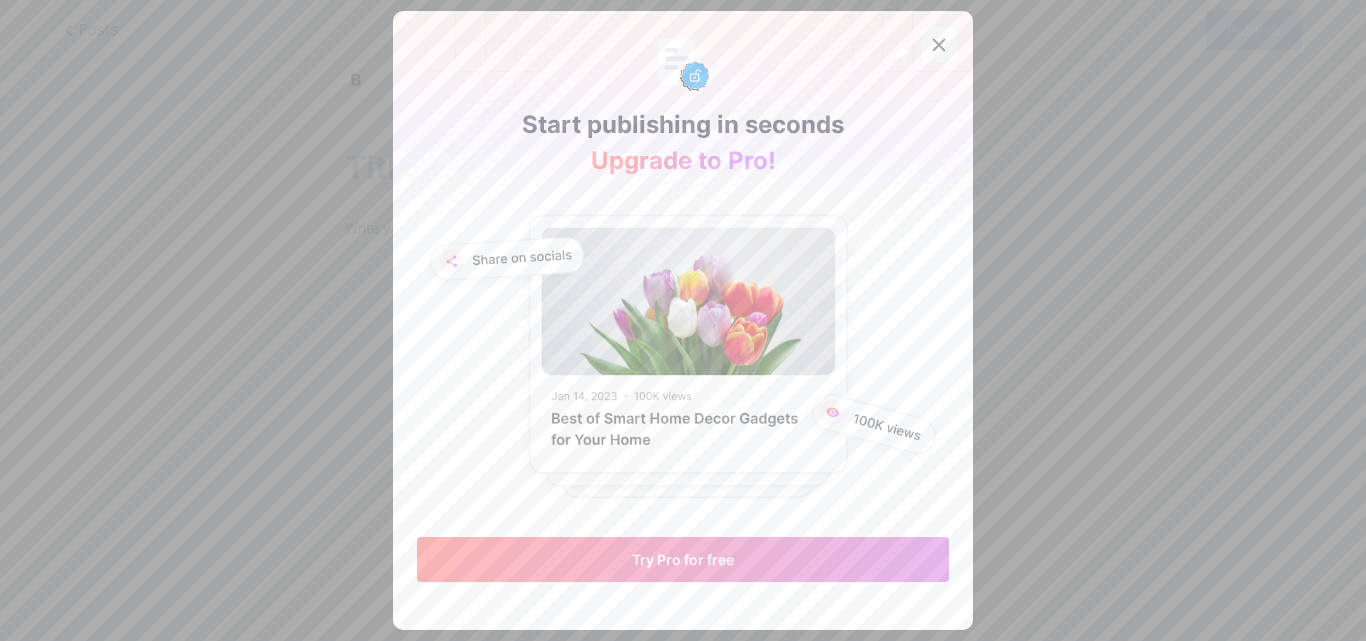 click 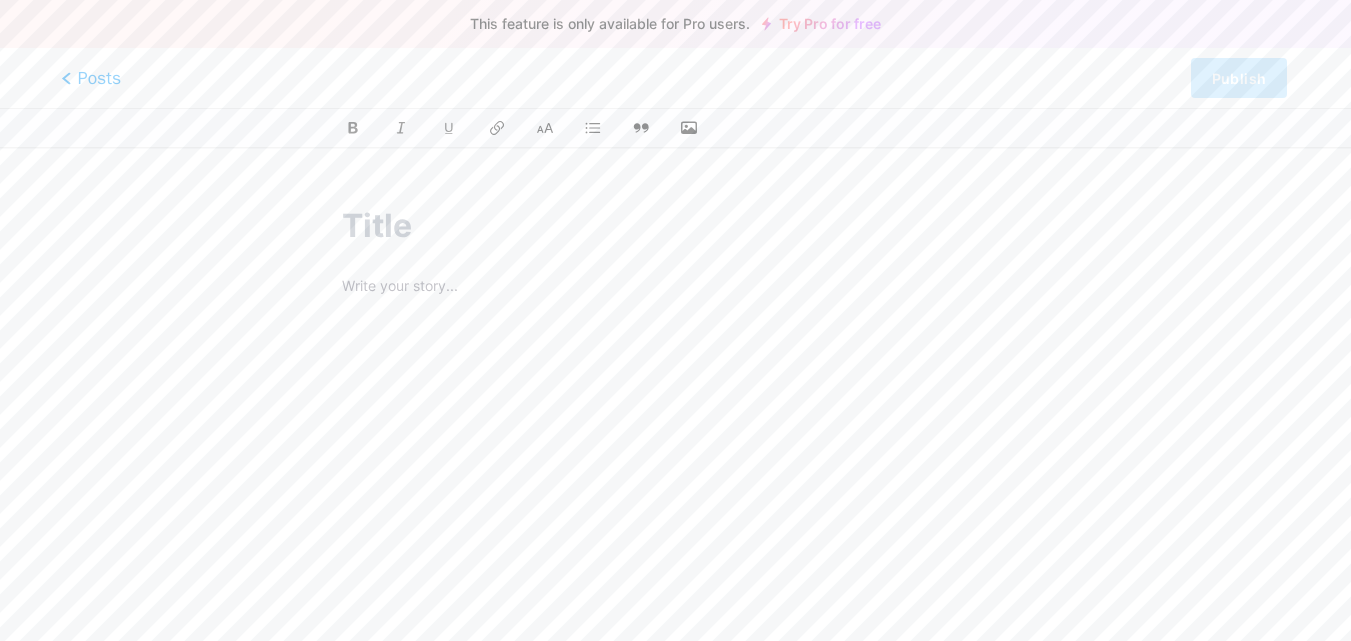 click on "Posts" at bounding box center [91, 78] 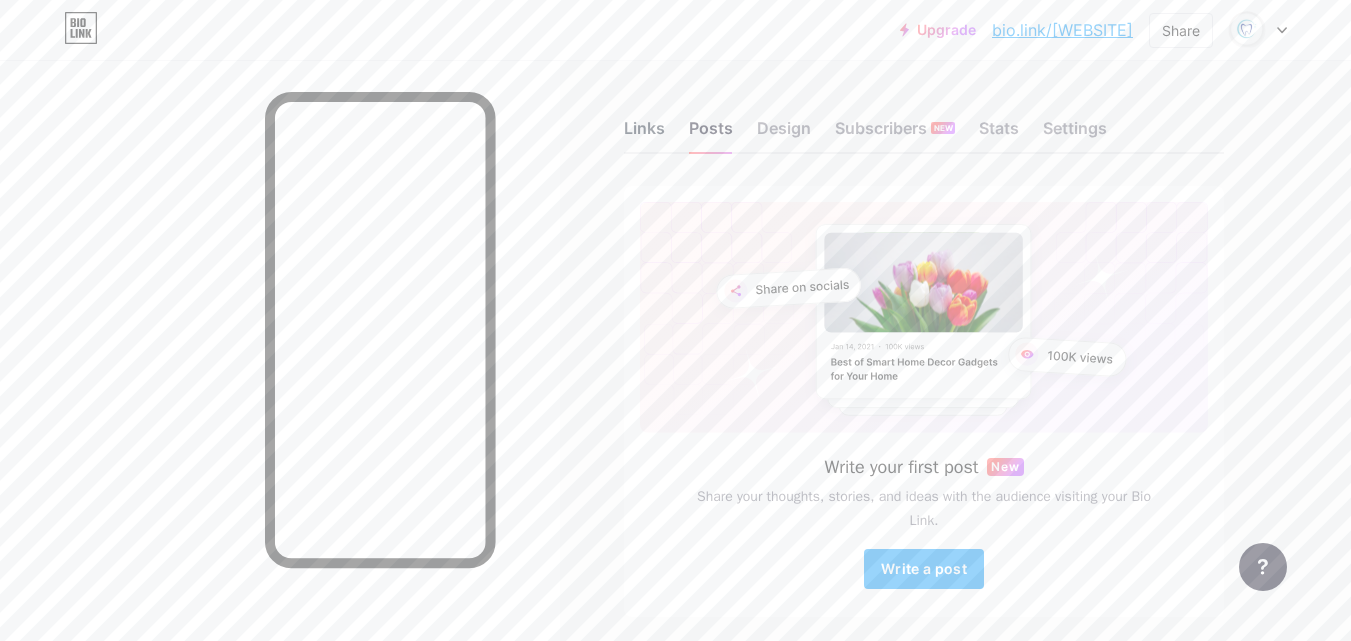 click on "Links" at bounding box center [644, 134] 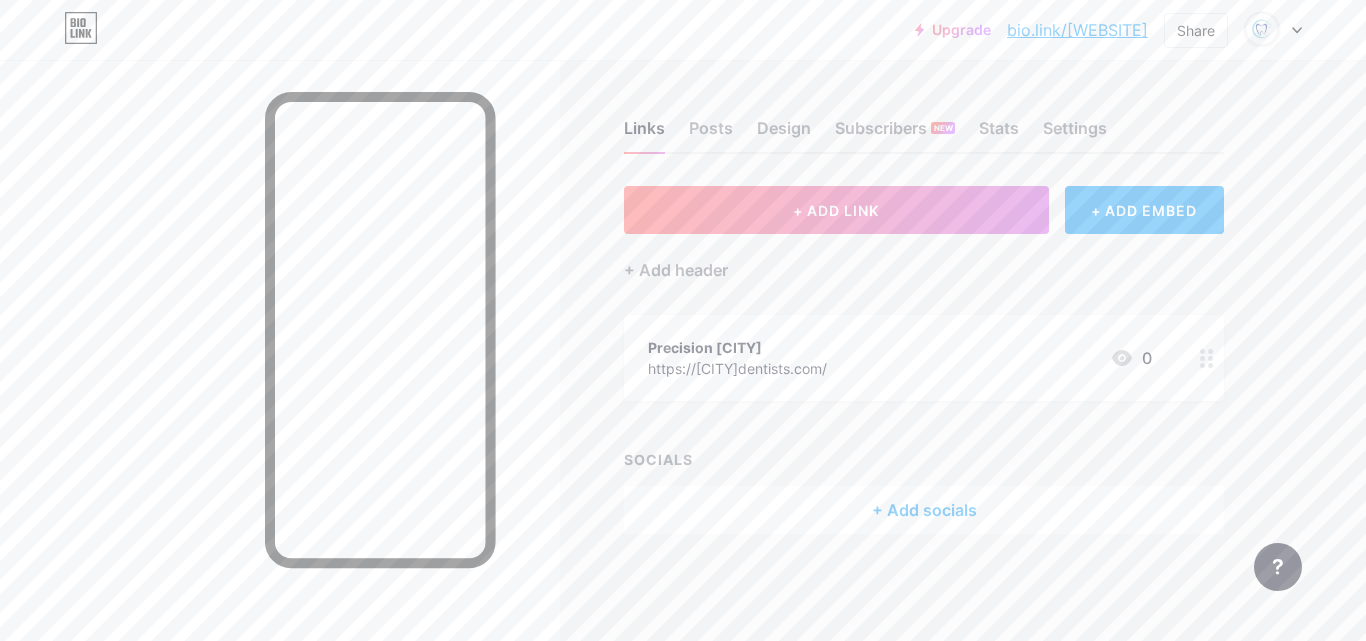 click on "Links
Posts
Design
Subscribers
NEW
Stats
Settings" at bounding box center [924, 119] 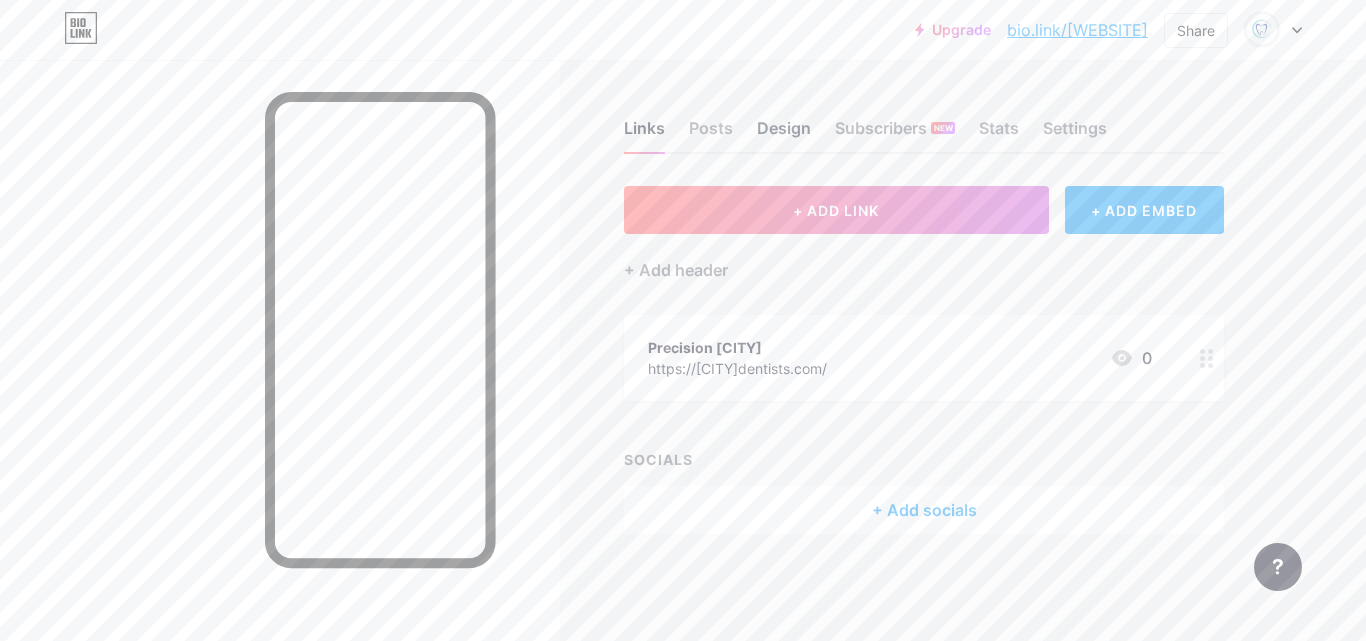click on "Design" at bounding box center [784, 134] 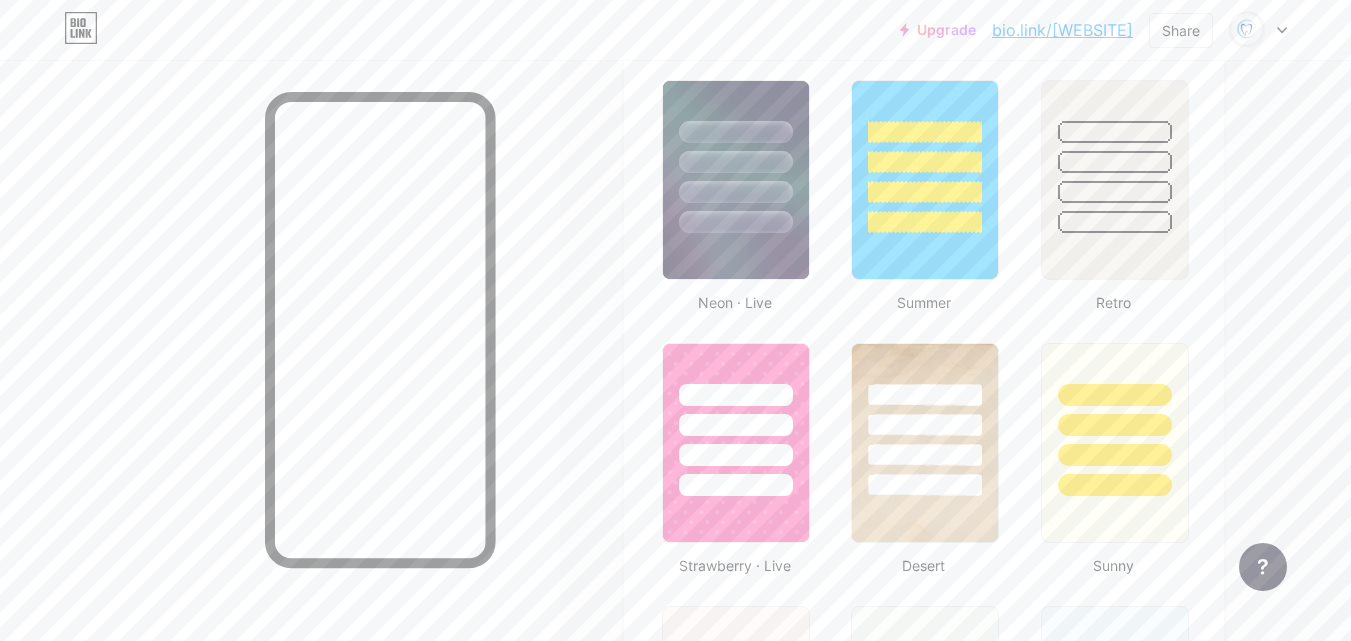 scroll, scrollTop: 746, scrollLeft: 0, axis: vertical 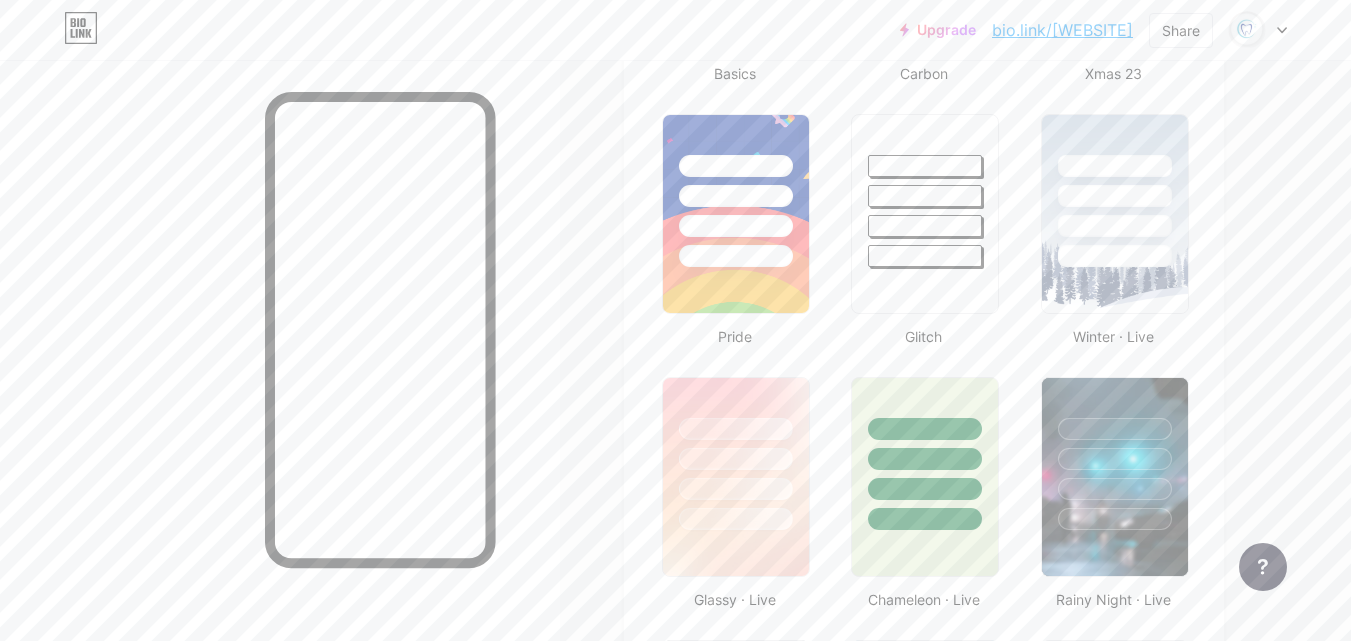 click on "bio.link/[WEBSITE]" at bounding box center [1062, 30] 